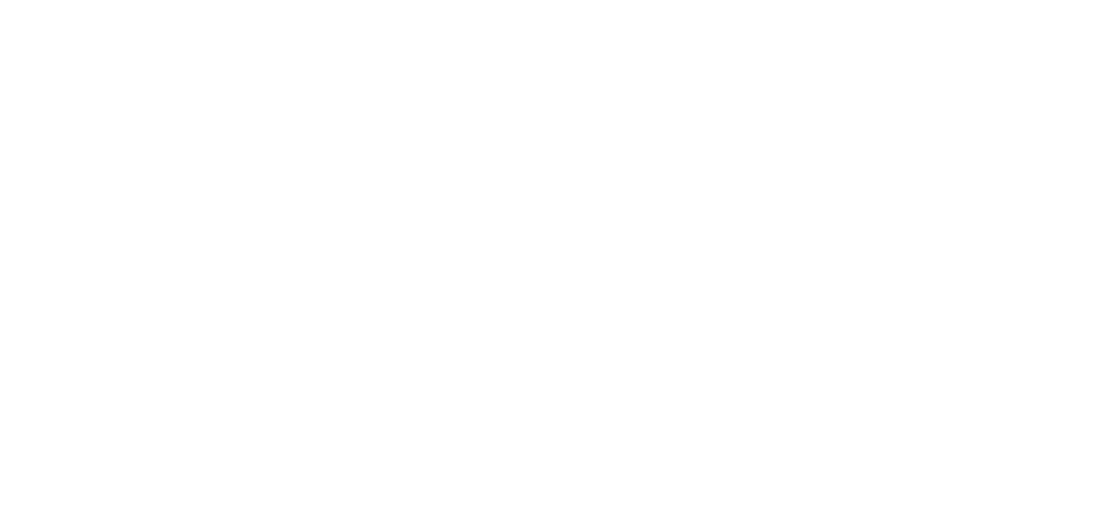 scroll, scrollTop: 0, scrollLeft: 0, axis: both 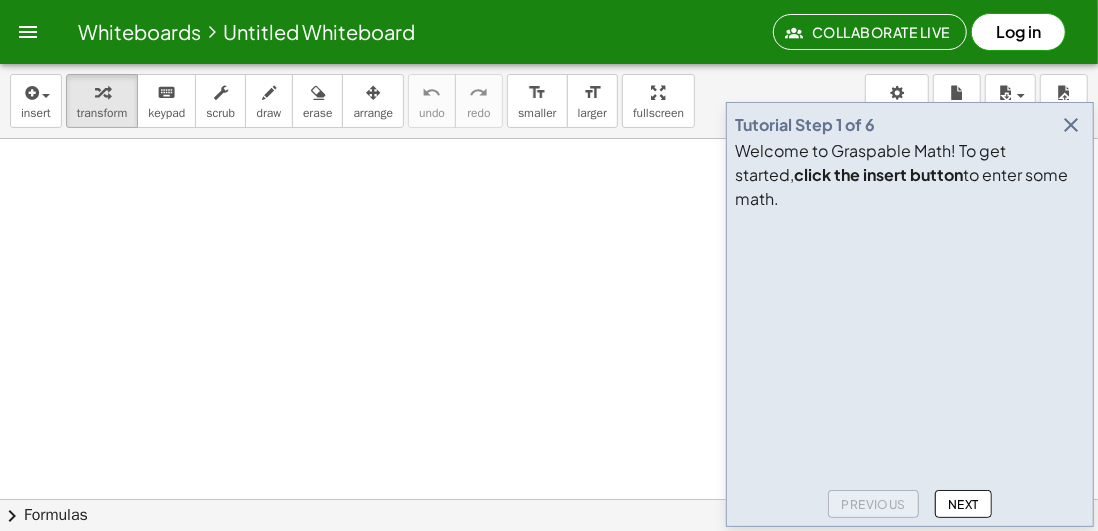 click at bounding box center [1071, 125] 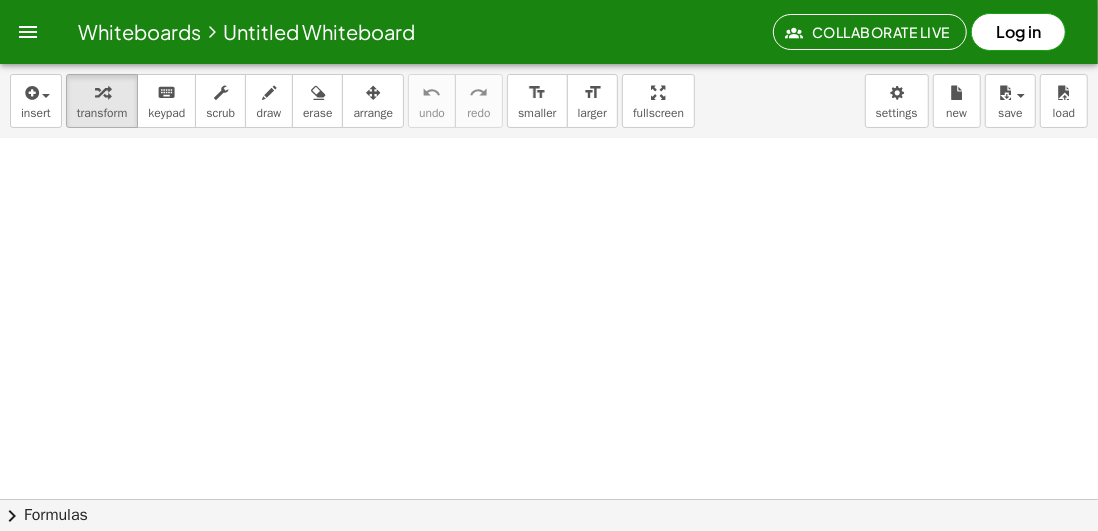 scroll, scrollTop: 105, scrollLeft: 0, axis: vertical 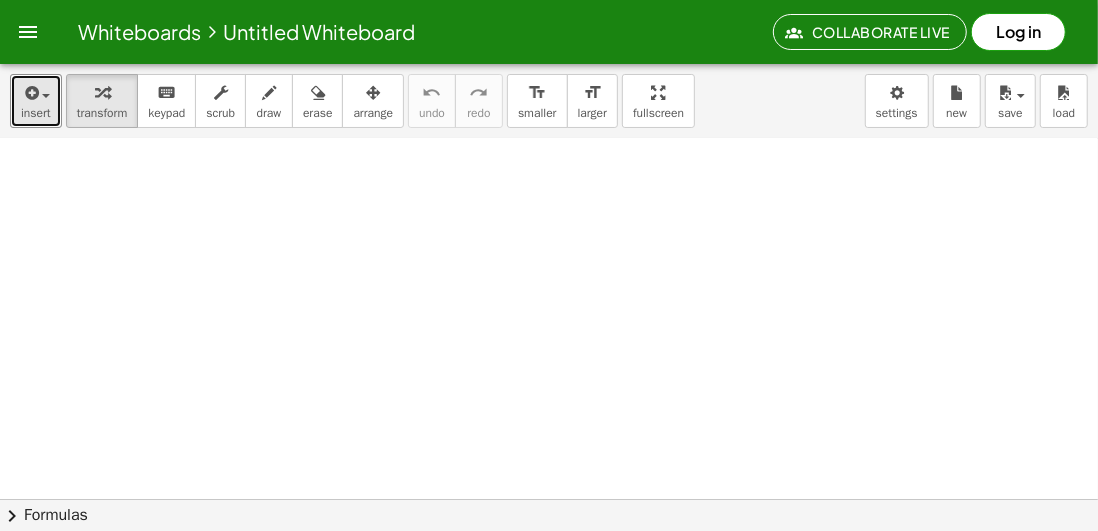 click on "insert" at bounding box center (36, 113) 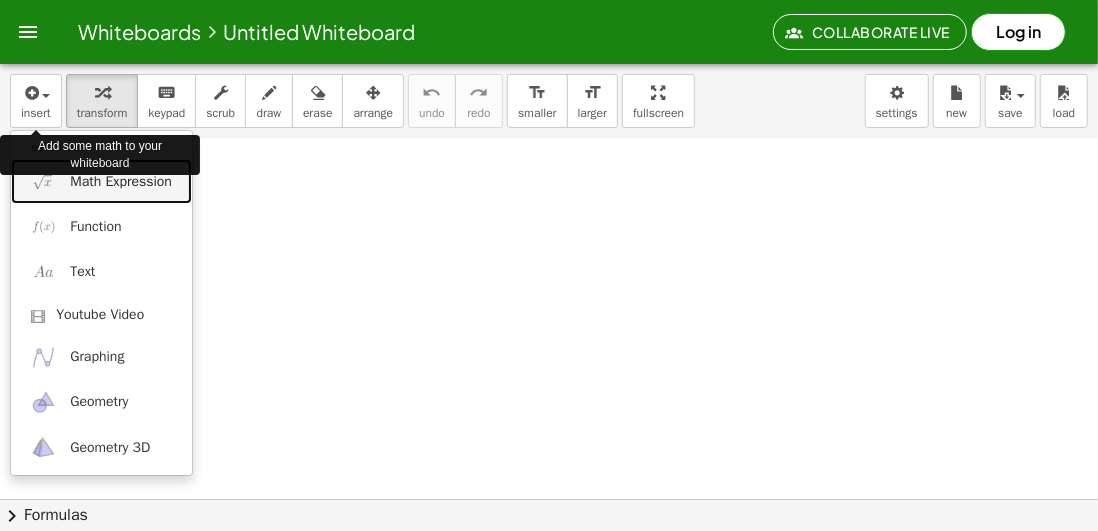 click on "Math Expression" at bounding box center (121, 182) 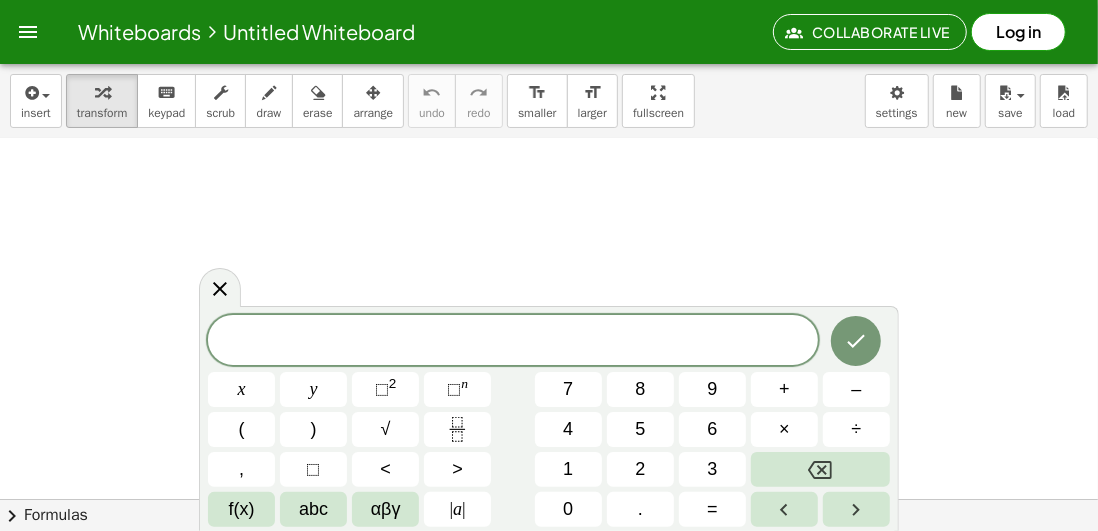 click on "f(x)" at bounding box center [242, 509] 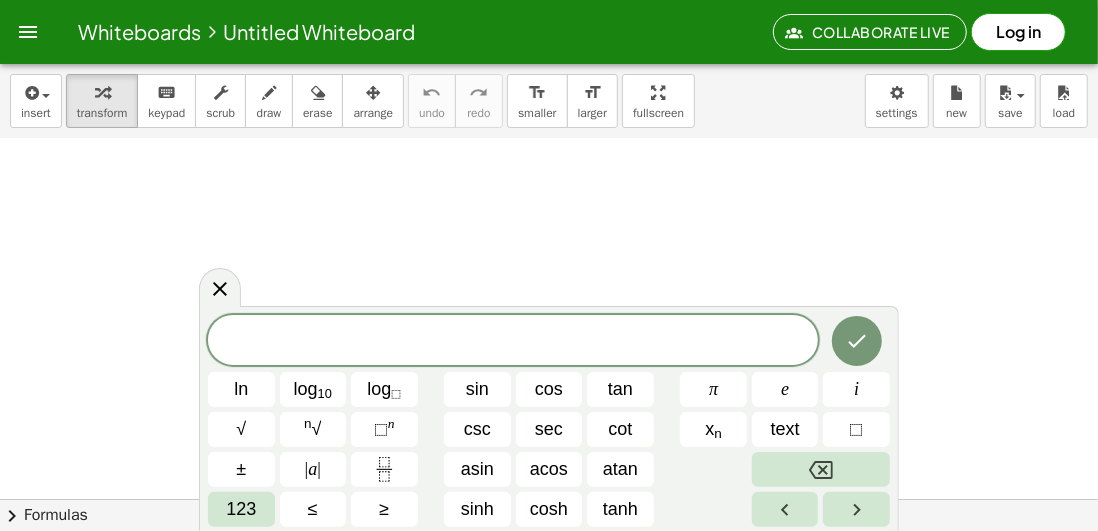 click on "123" at bounding box center (241, 509) 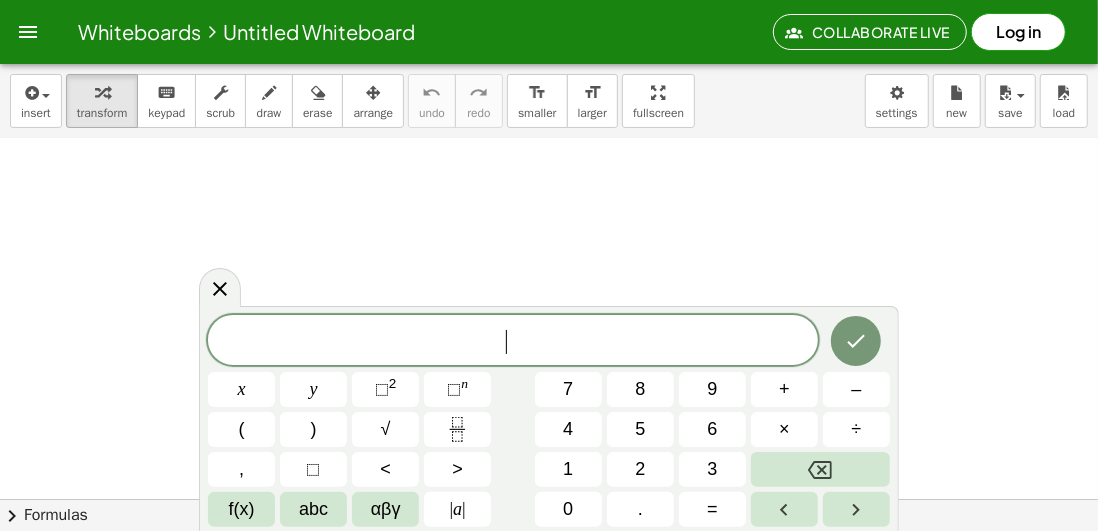 click on "​" at bounding box center (513, 342) 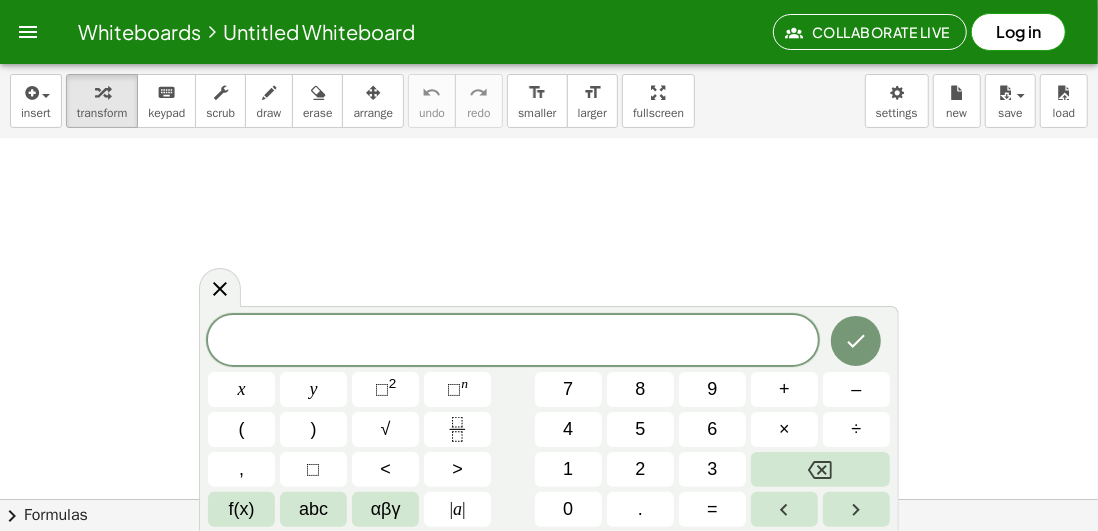 click on "​" at bounding box center [513, 342] 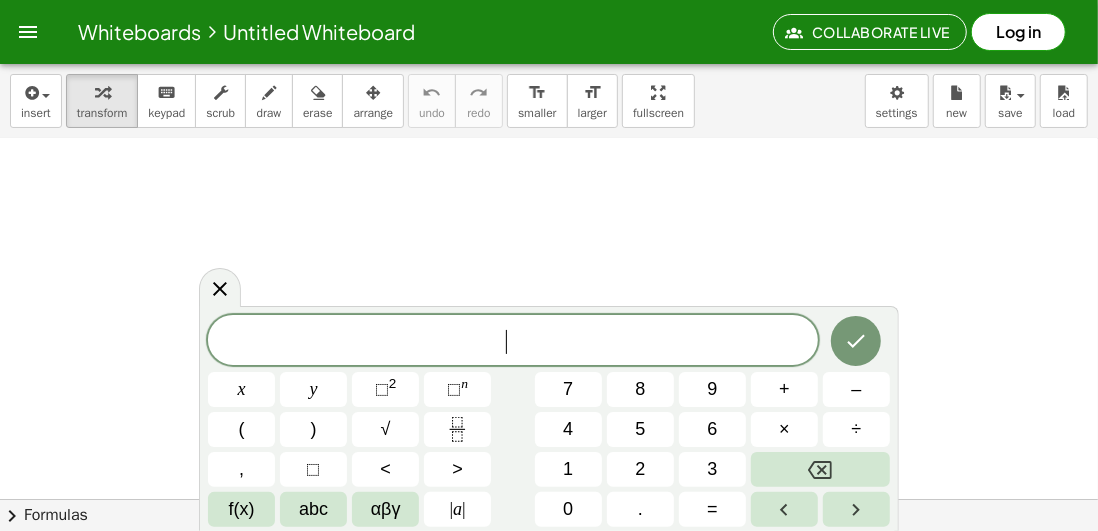 click on "f(x)" at bounding box center (242, 509) 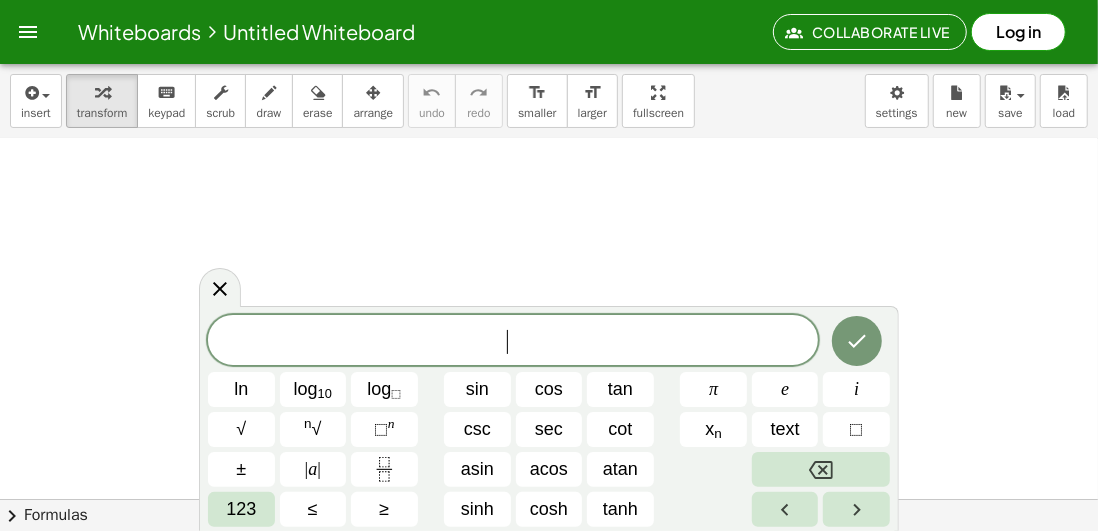 click on "123" at bounding box center (241, 509) 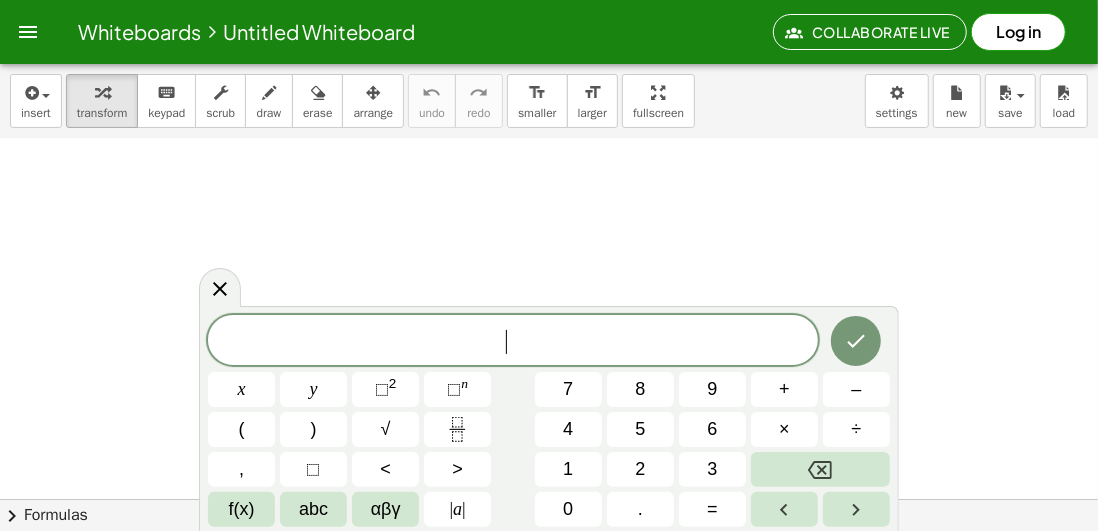 click on "​" 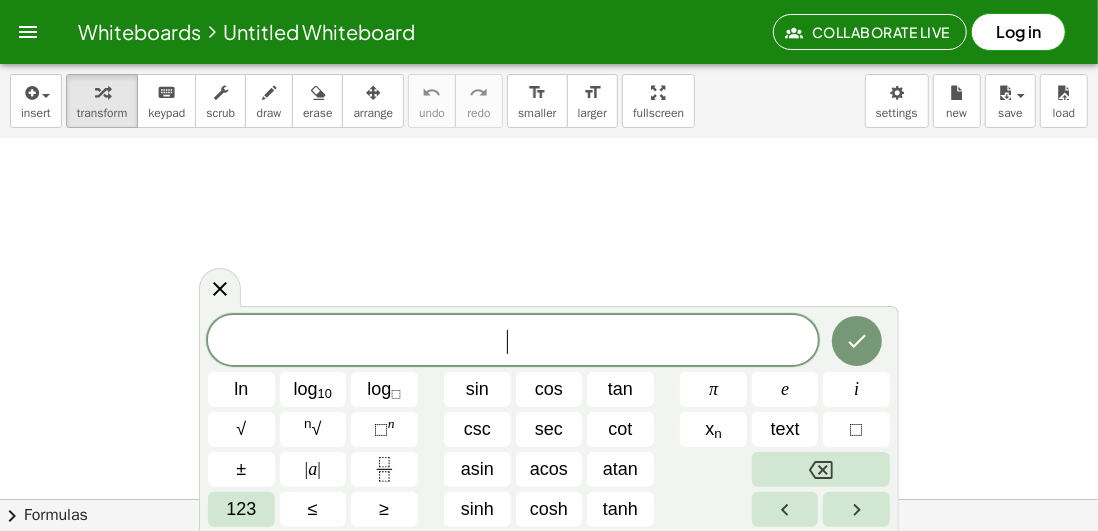 click on "123" at bounding box center (241, 509) 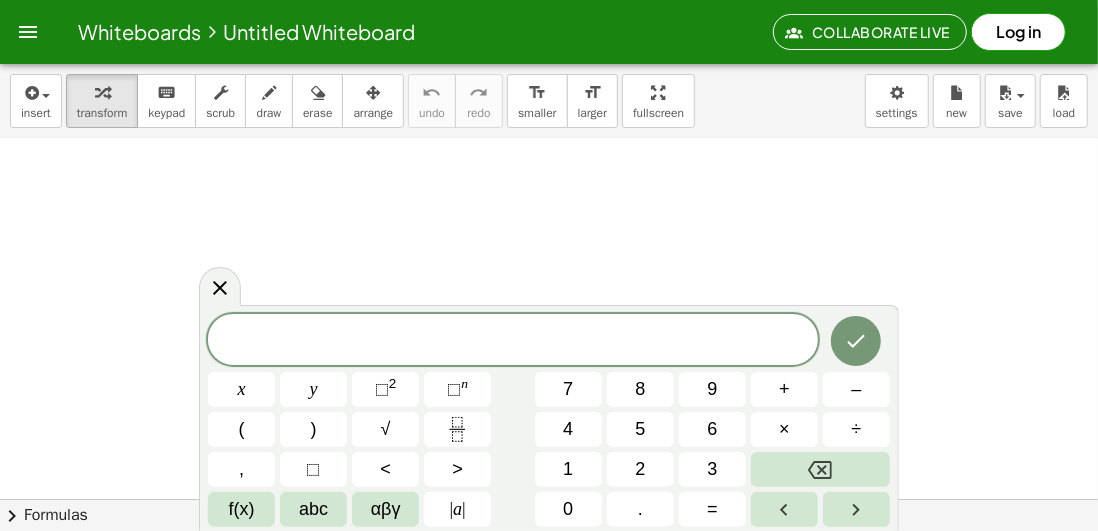 click at bounding box center [513, 341] 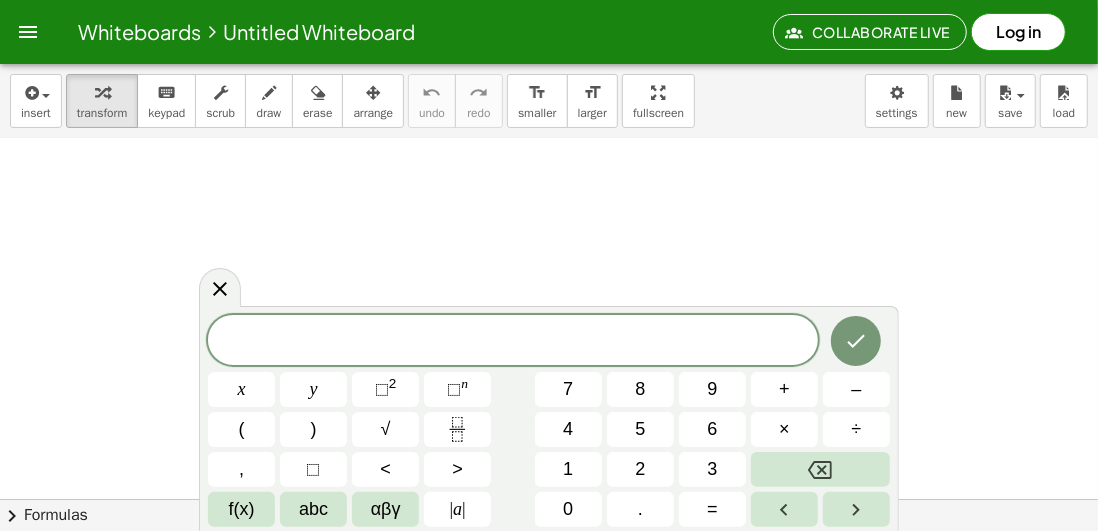 click on "f(x)" at bounding box center (242, 509) 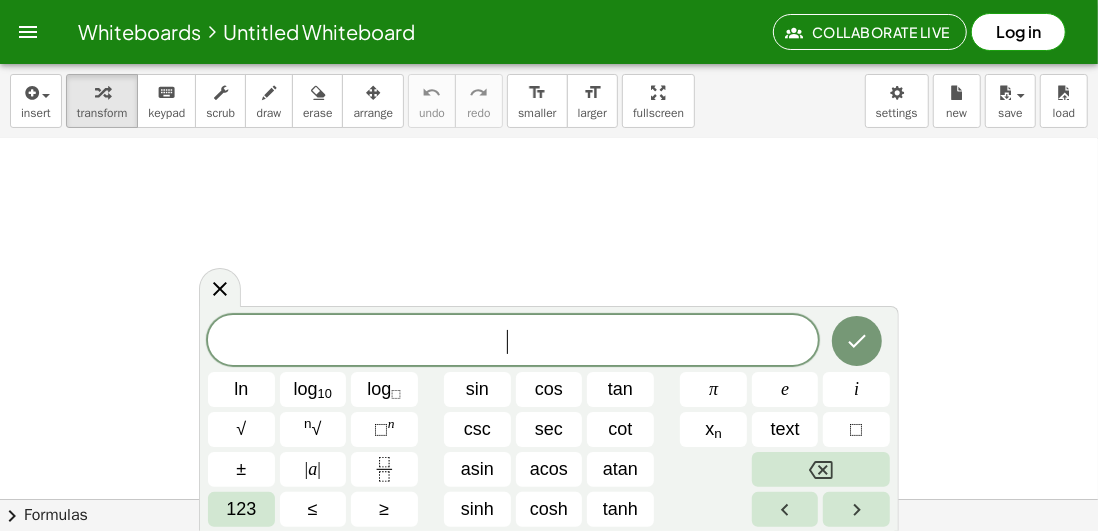 click on "123" at bounding box center [241, 509] 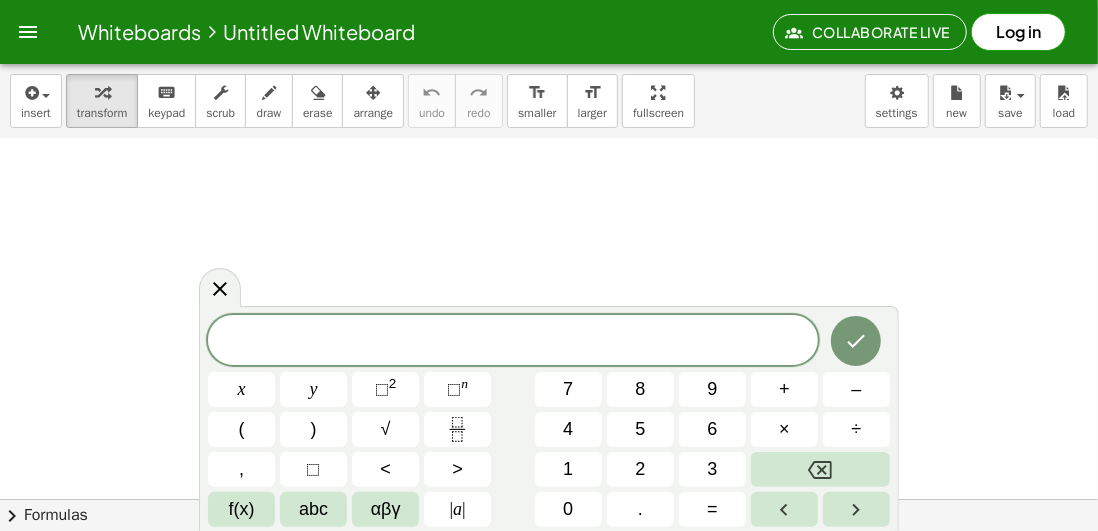 click on "abc" at bounding box center [313, 509] 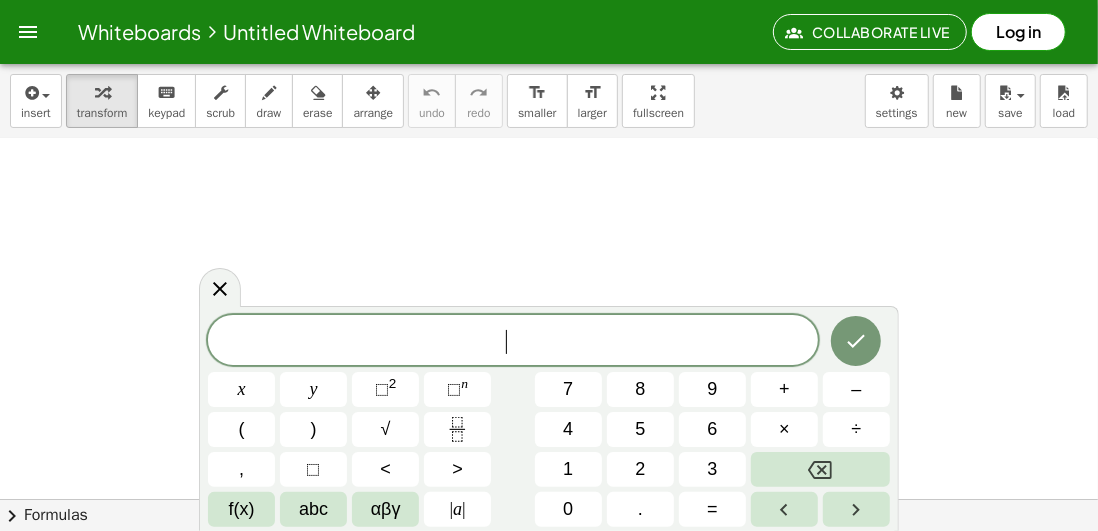 click on "abc" at bounding box center (313, 509) 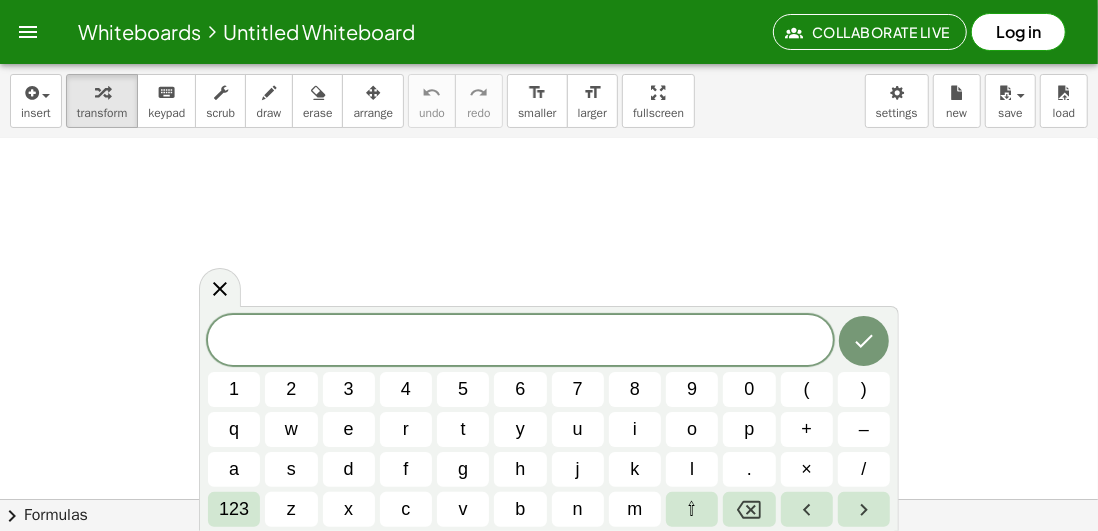 click on "f" at bounding box center (406, 469) 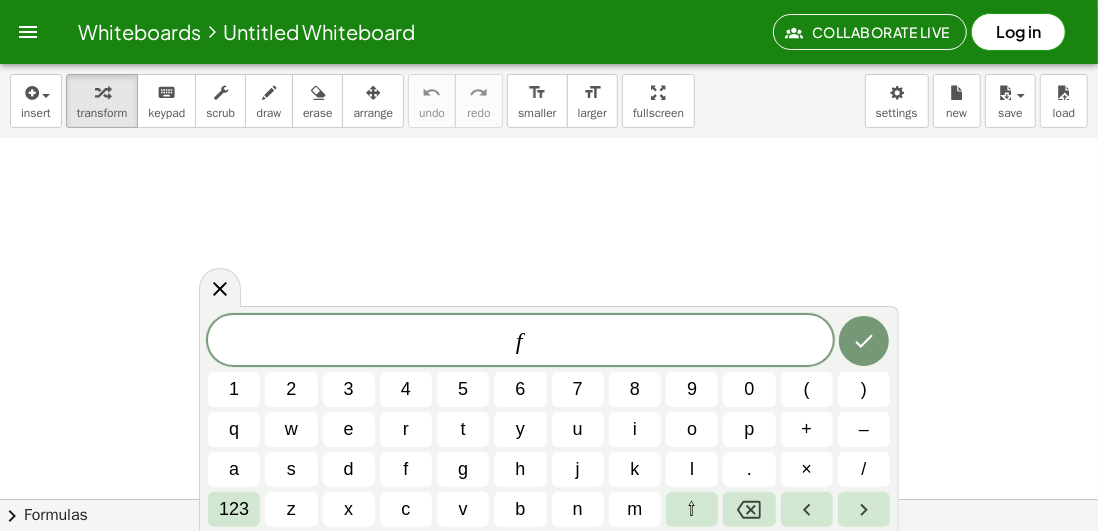 click on "(" at bounding box center (807, 389) 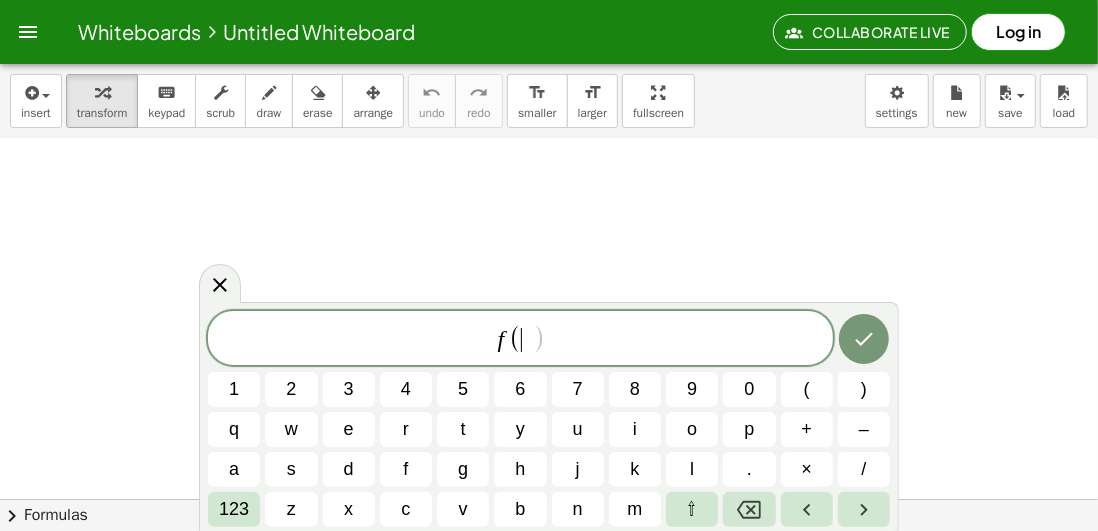 click on "x" at bounding box center [348, 509] 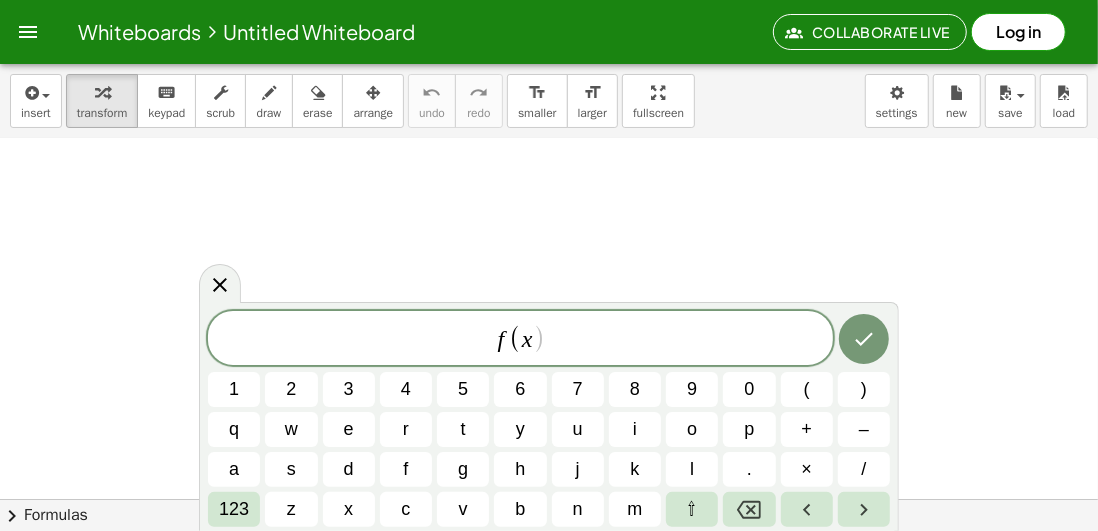 click on ")" at bounding box center [864, 389] 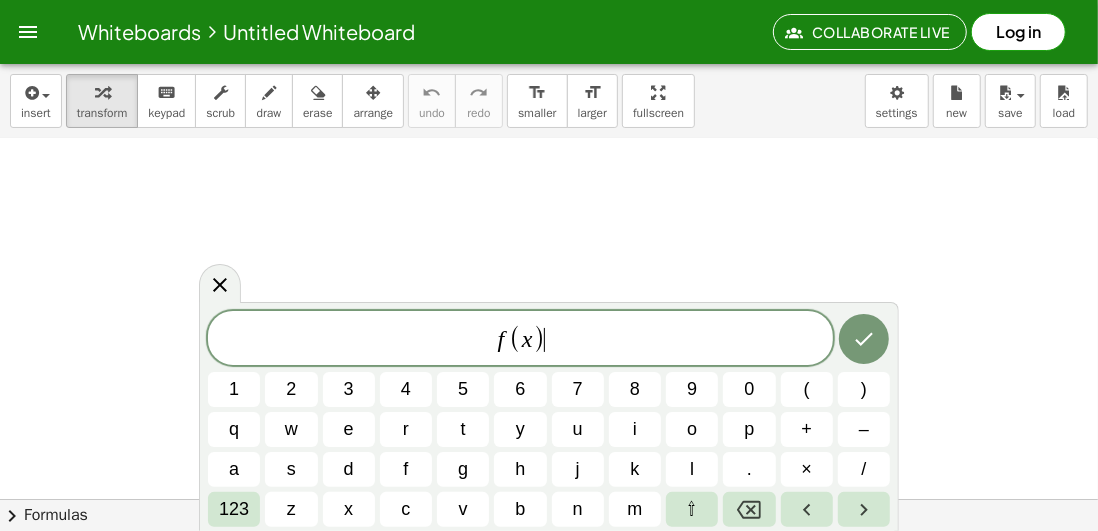 click on "123" at bounding box center [234, 509] 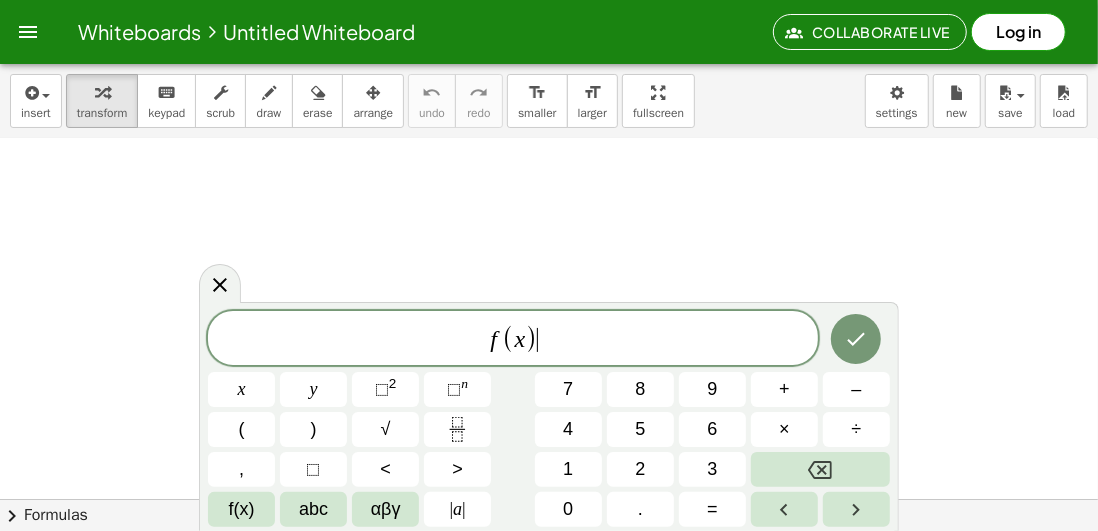 click on "=" at bounding box center [712, 509] 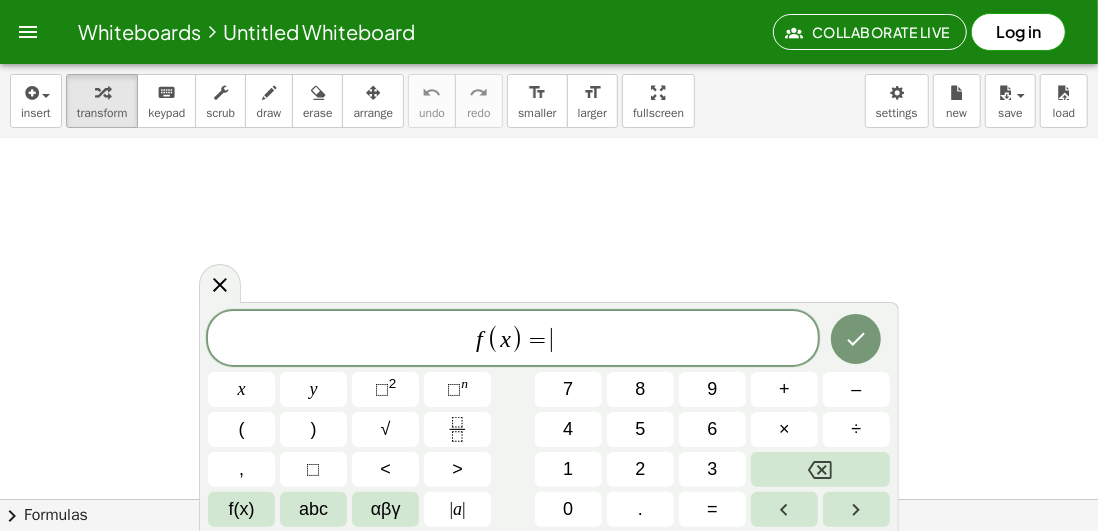 click on "abc" at bounding box center [313, 509] 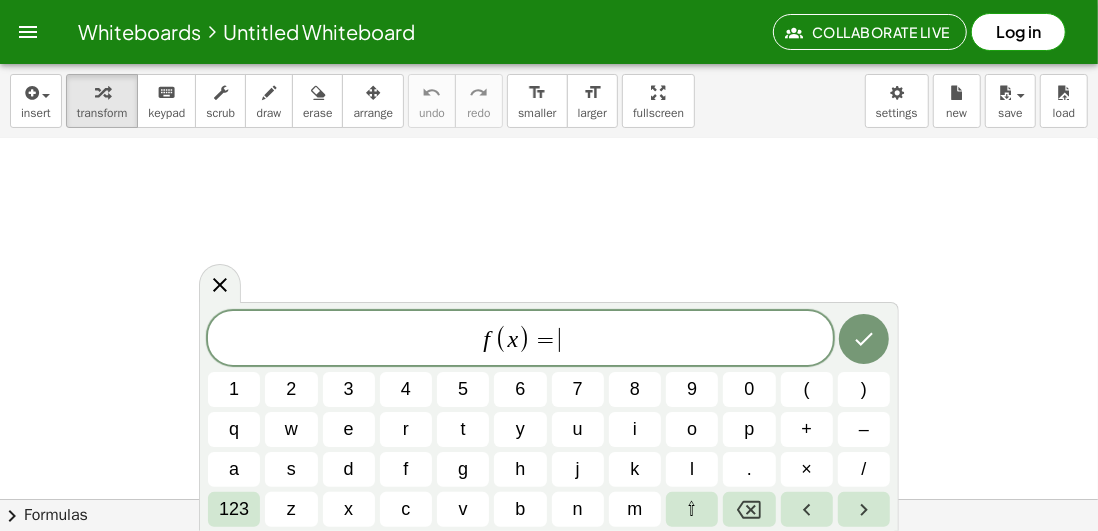 click on "x" at bounding box center [348, 509] 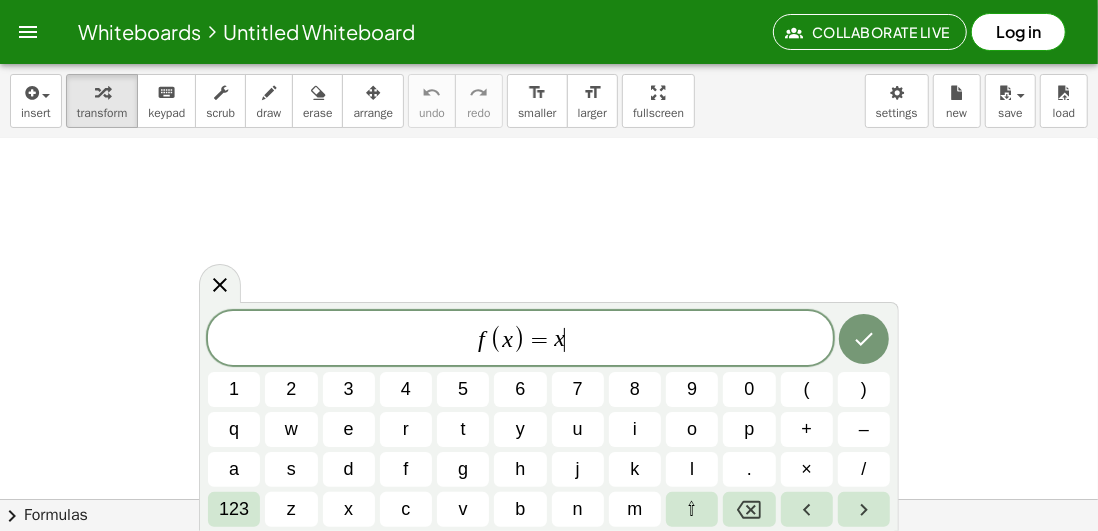click on "123" at bounding box center (234, 509) 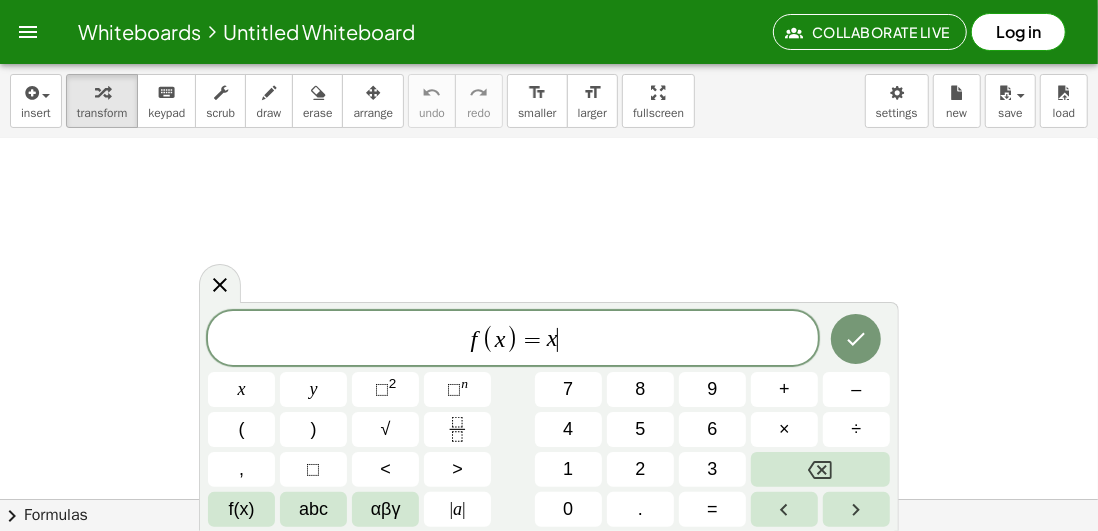 click at bounding box center [820, 469] 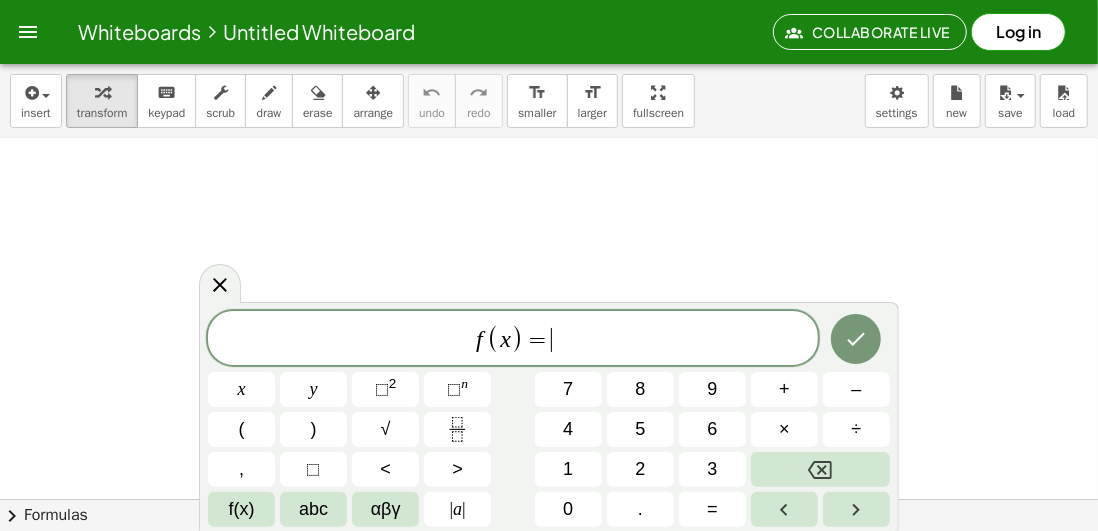 click on "⬚ n" 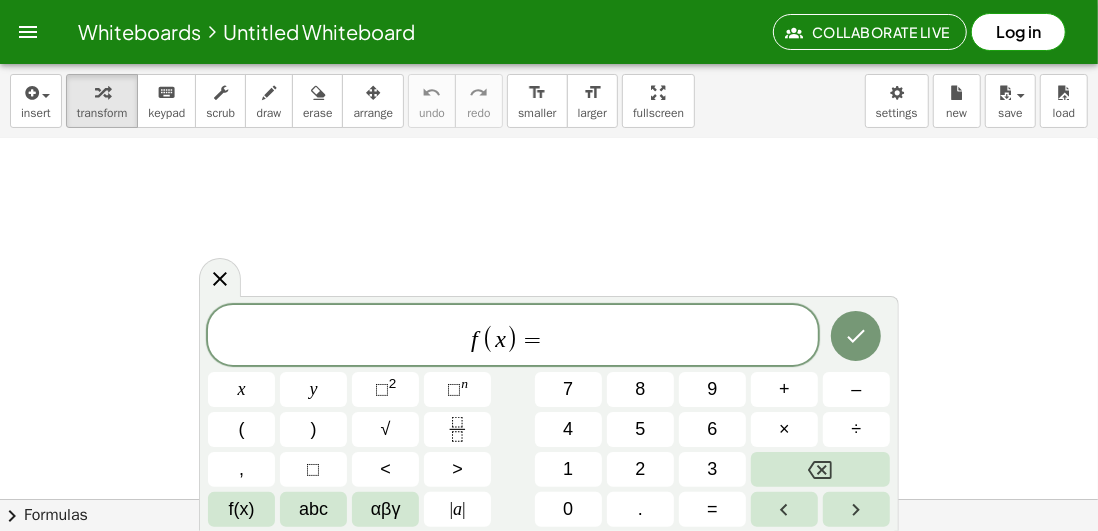 click at bounding box center (820, 469) 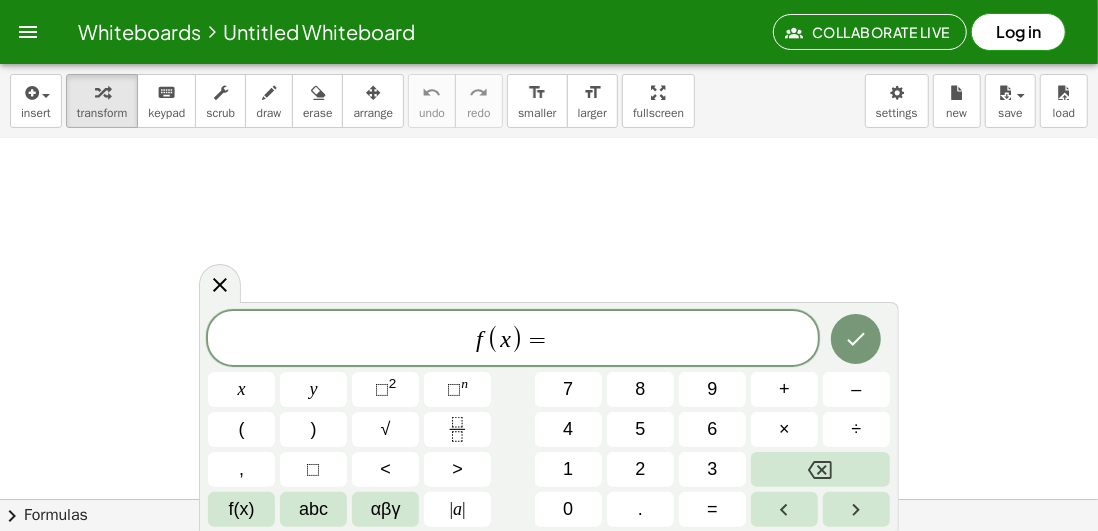 click on "abc" at bounding box center [313, 509] 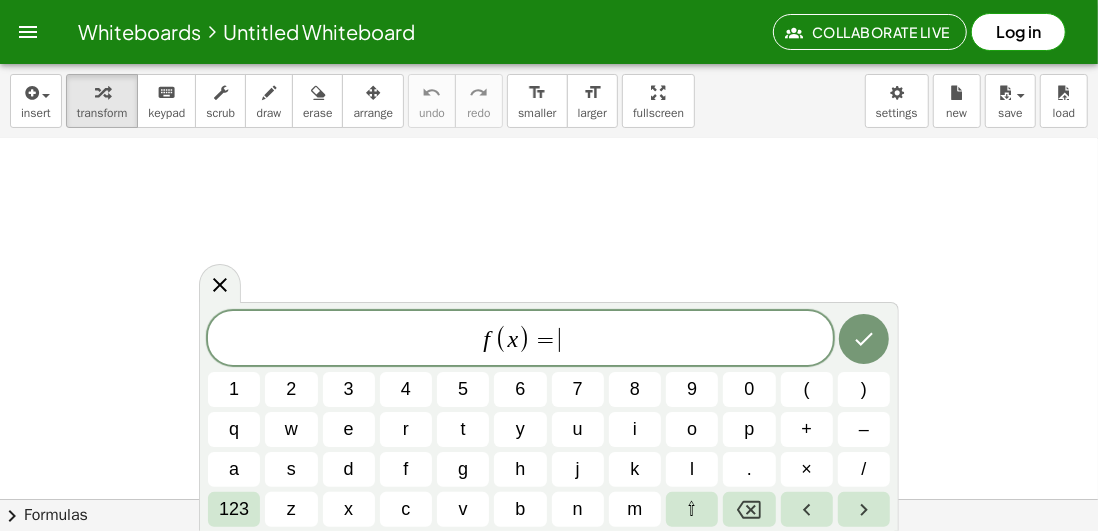 click on "x" at bounding box center [349, 509] 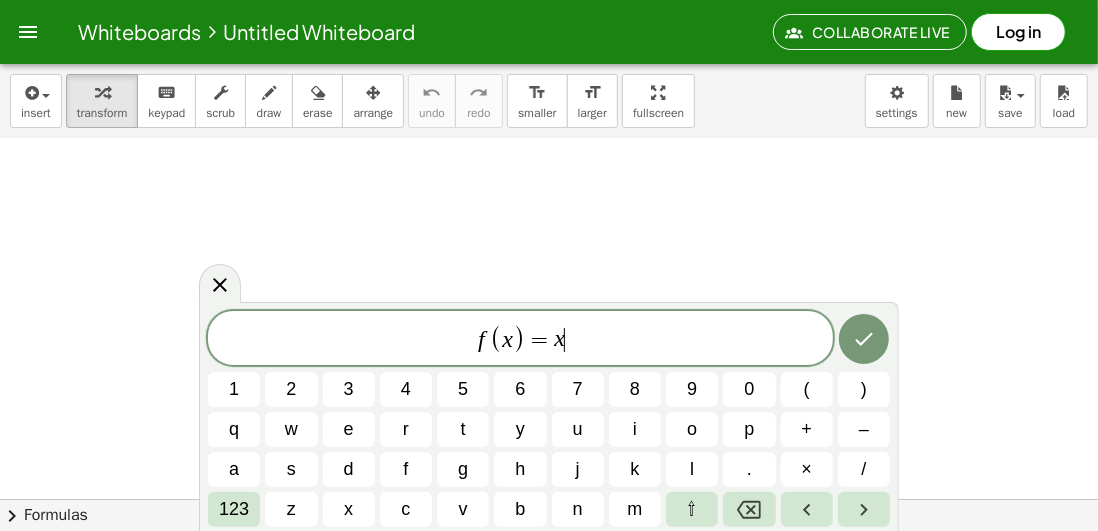 click on "123" at bounding box center (234, 509) 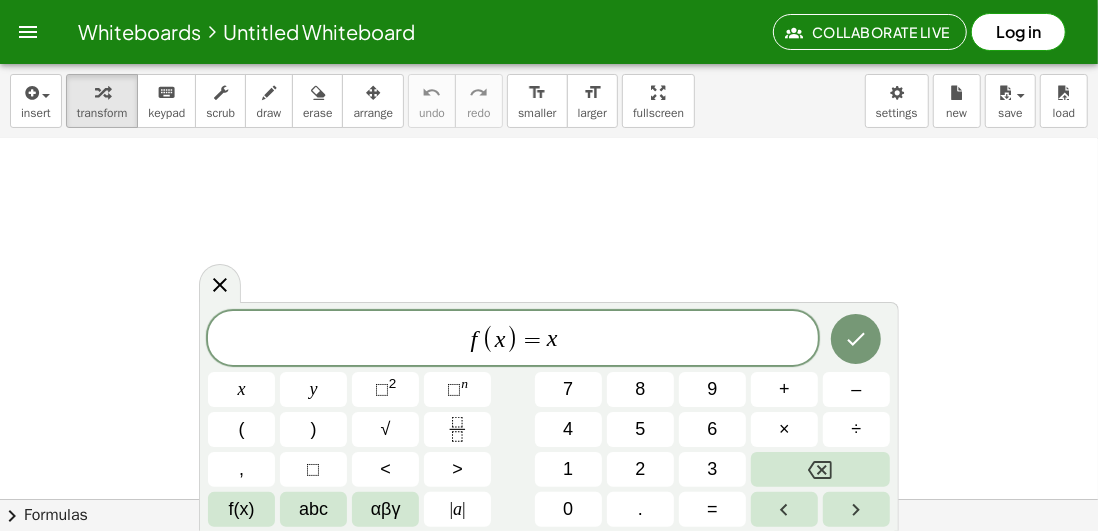 click on "⬚ n" at bounding box center (457, 389) 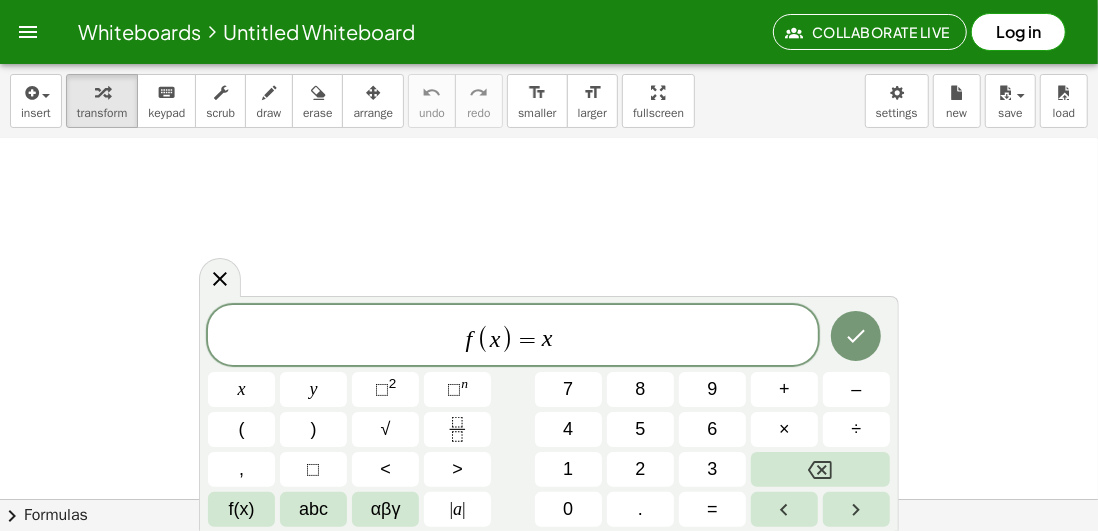click on "2" at bounding box center [640, 469] 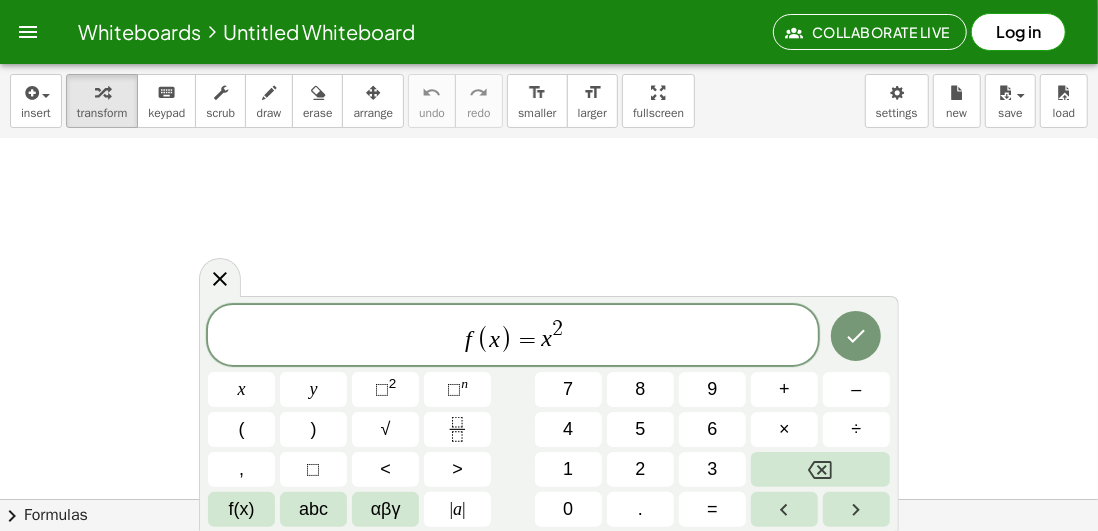 click on "+" at bounding box center (784, 389) 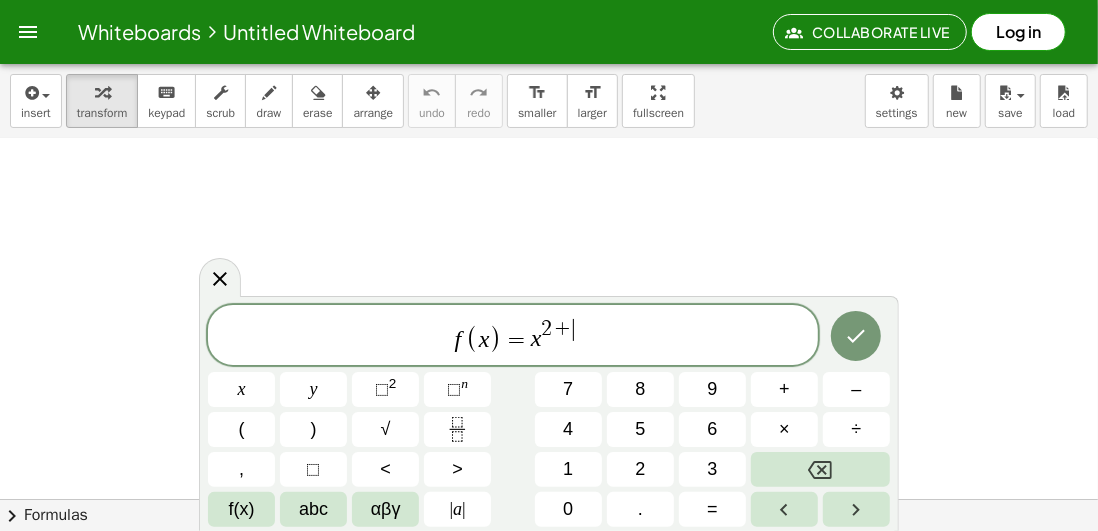 click at bounding box center [820, 469] 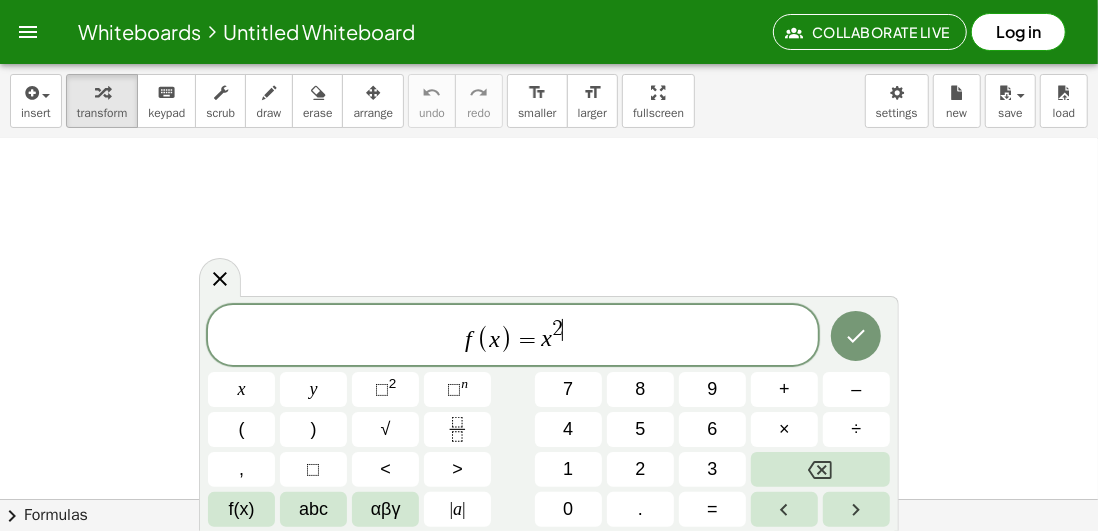 click at bounding box center [820, 469] 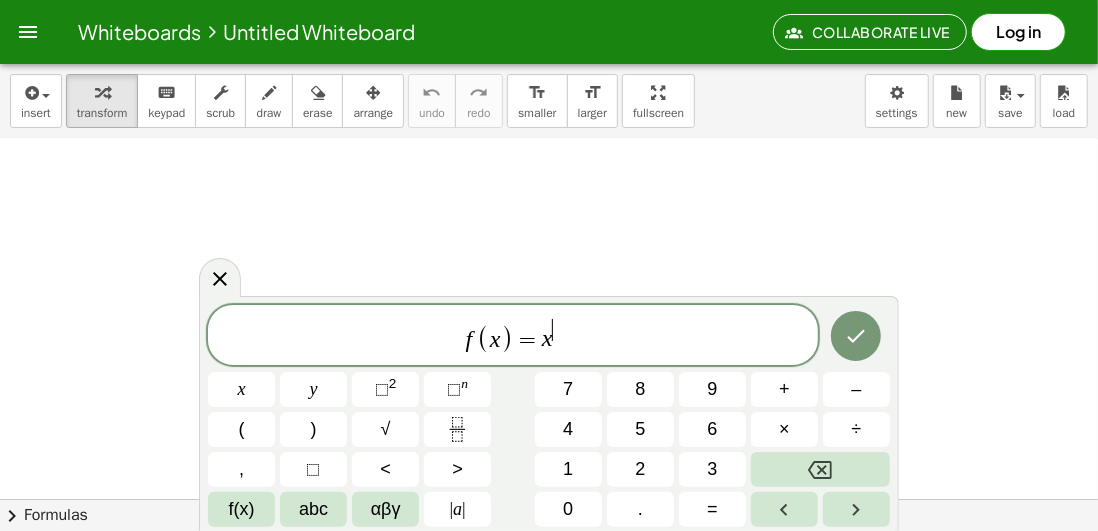 click at bounding box center (820, 469) 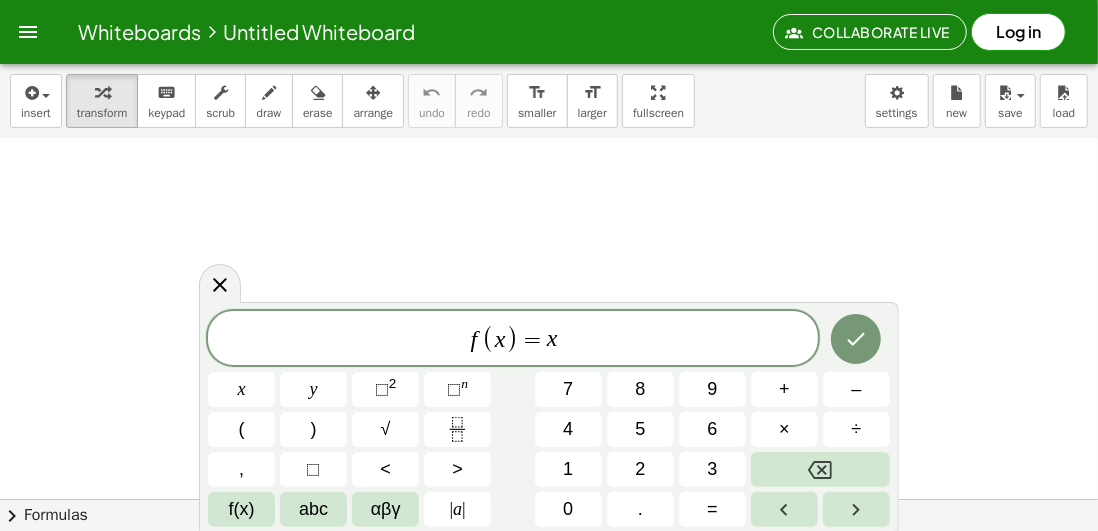 click 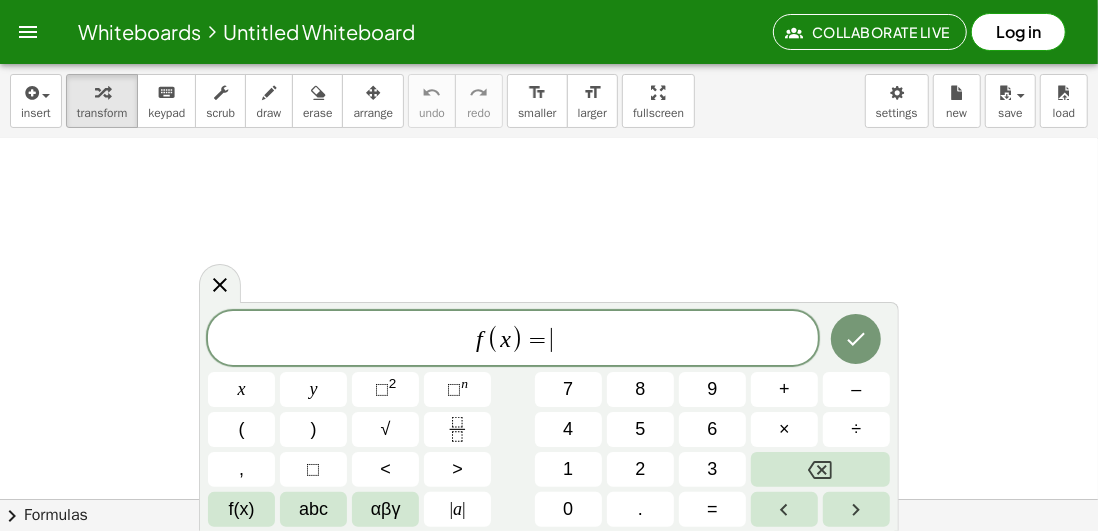 click on "abc" at bounding box center [313, 509] 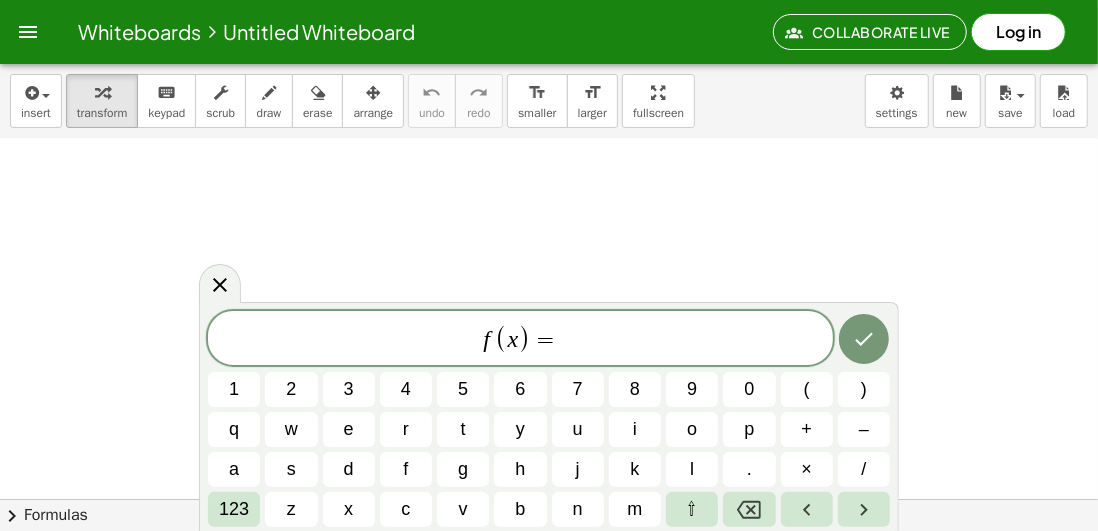 click on "x" at bounding box center (348, 509) 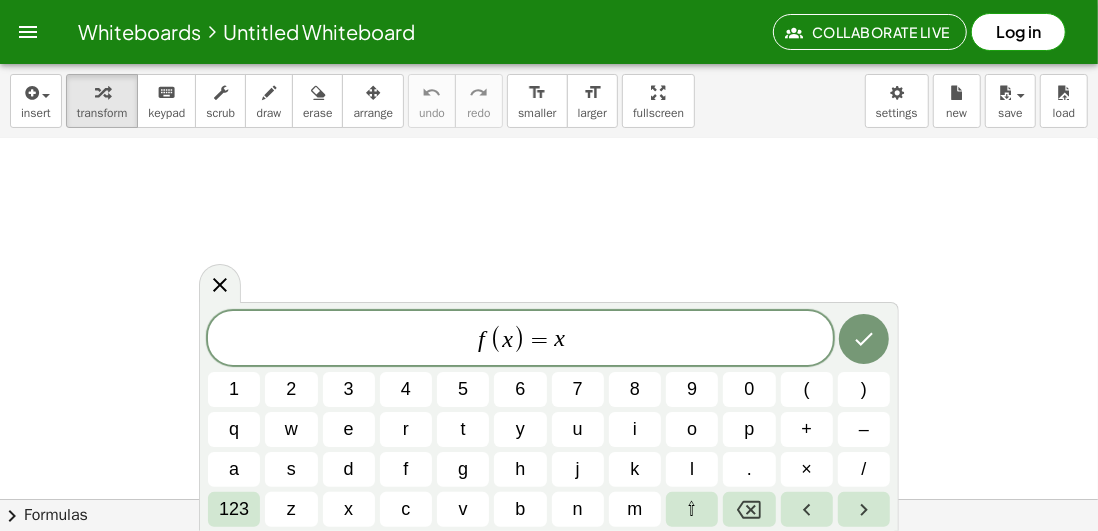 click on "x" at bounding box center (349, 509) 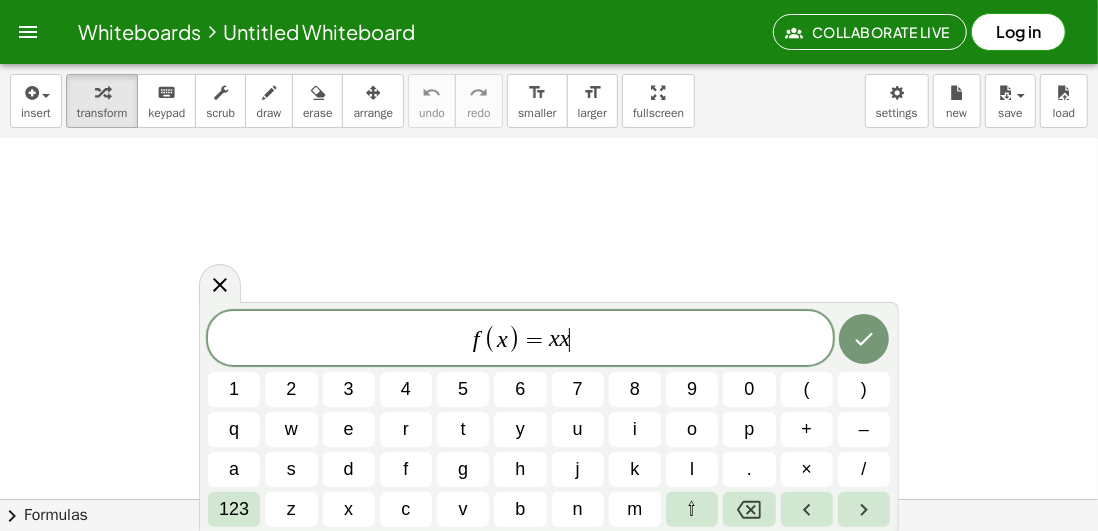 click 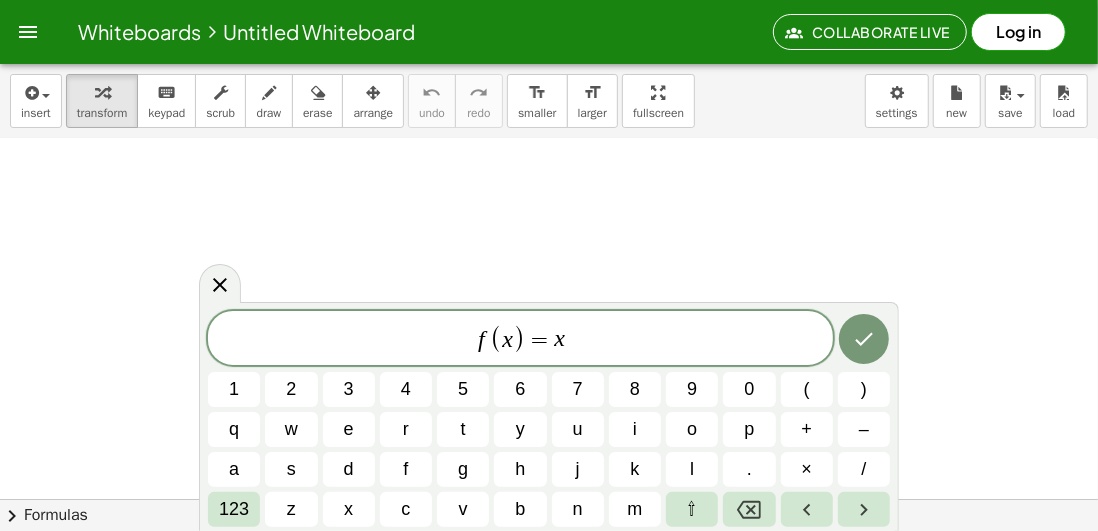 click on "f ( x ) = x ​ 1 2 3 4 5 6 7 8 9 0 ( ) q w e r t y u i o p + – a s d f g h j k l . × / 123 z x c v b n m ⇧" at bounding box center [549, 416] 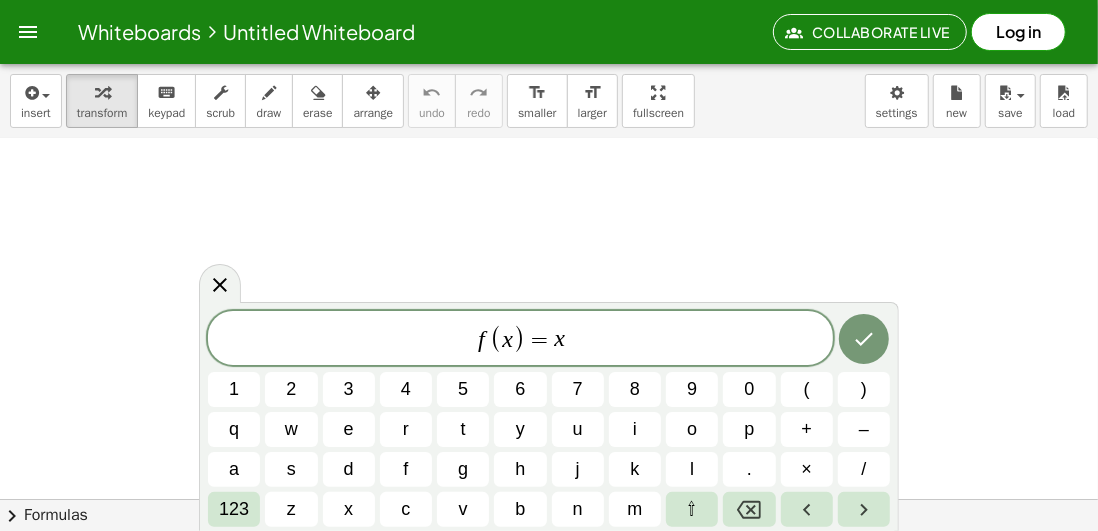 click on "123" at bounding box center [234, 509] 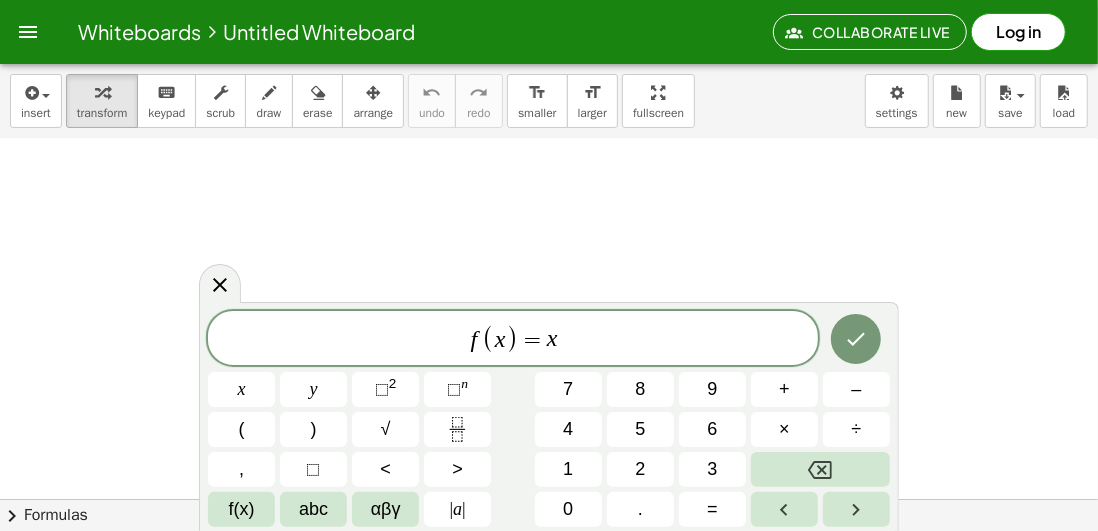 click on "⬚ 2" at bounding box center [385, 389] 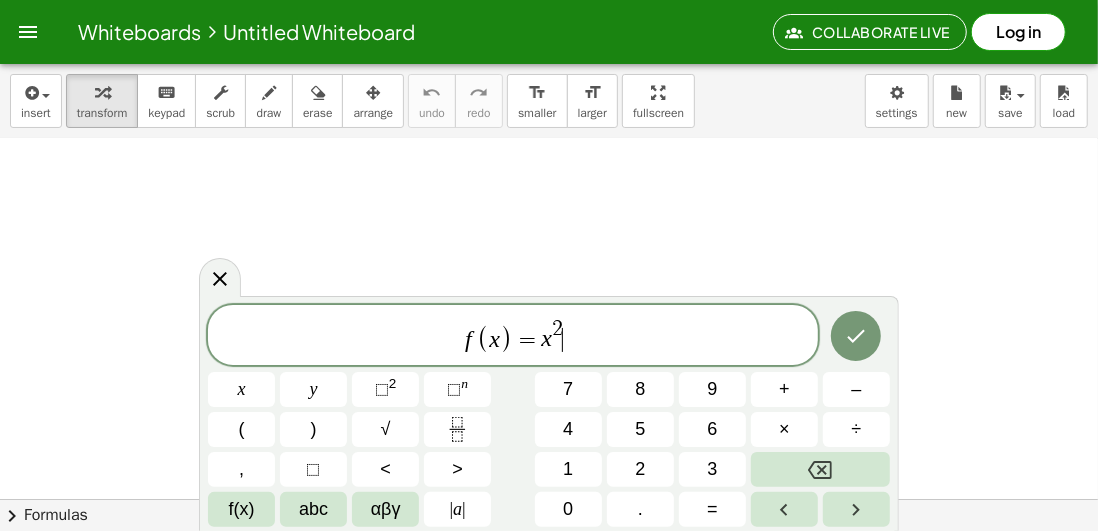 click on "+" at bounding box center [784, 389] 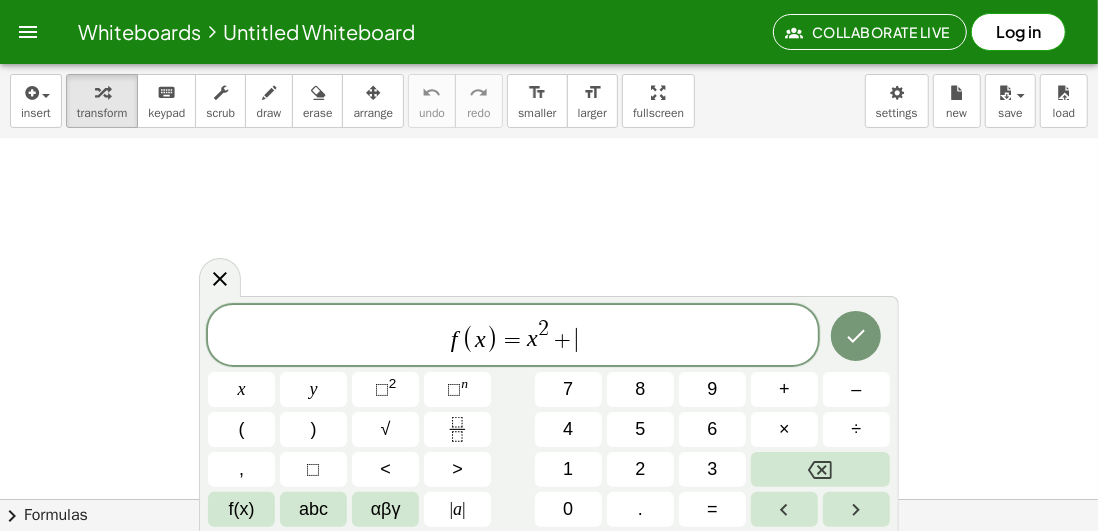click on "abc" at bounding box center [313, 509] 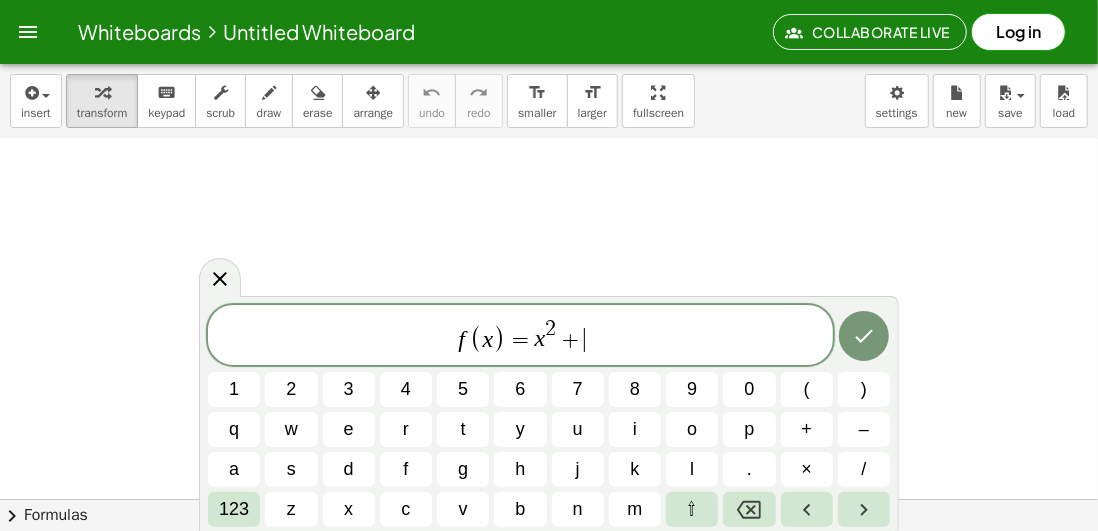 click on "y" at bounding box center [520, 429] 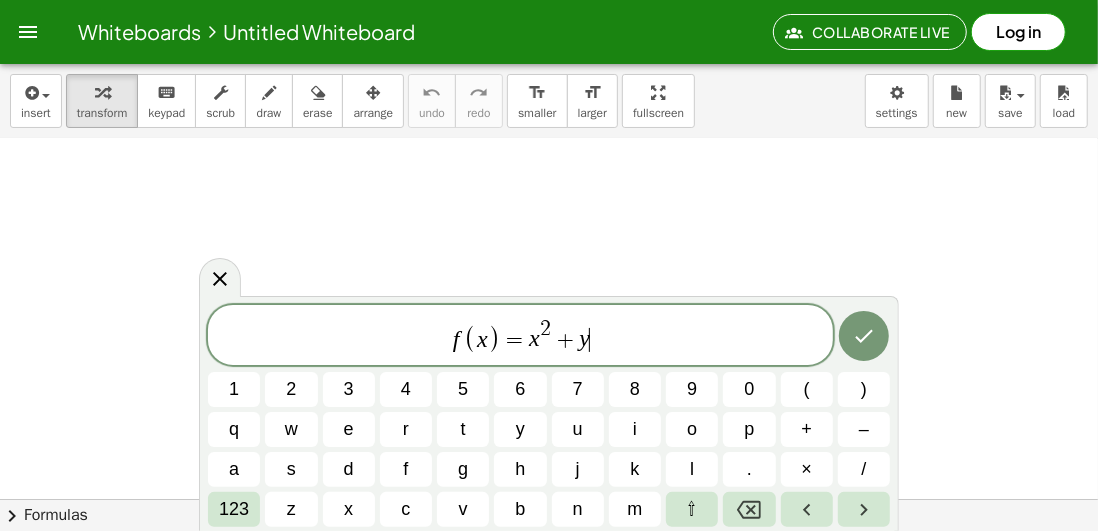 click on "123" at bounding box center [234, 509] 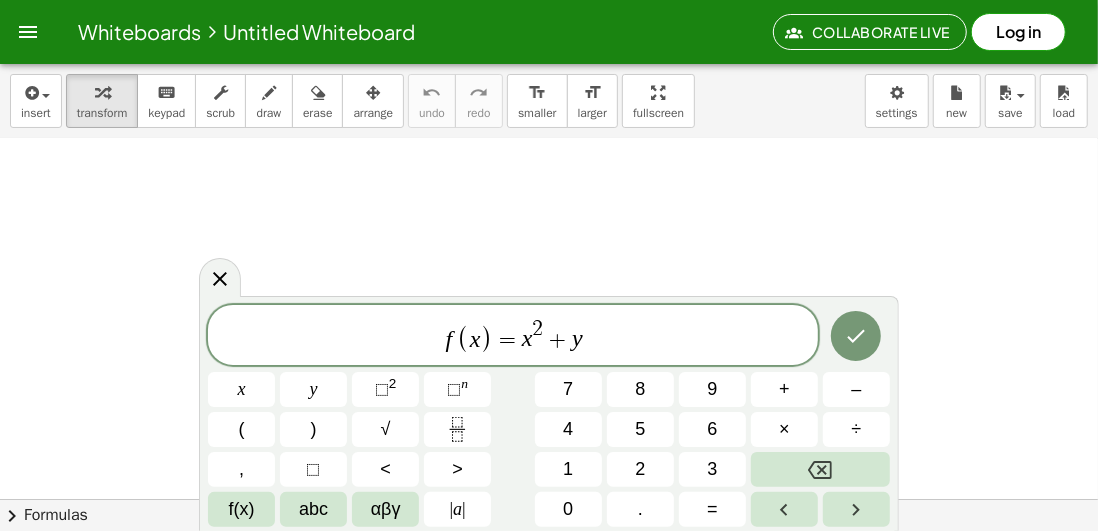click on "⬚ 2" at bounding box center (385, 389) 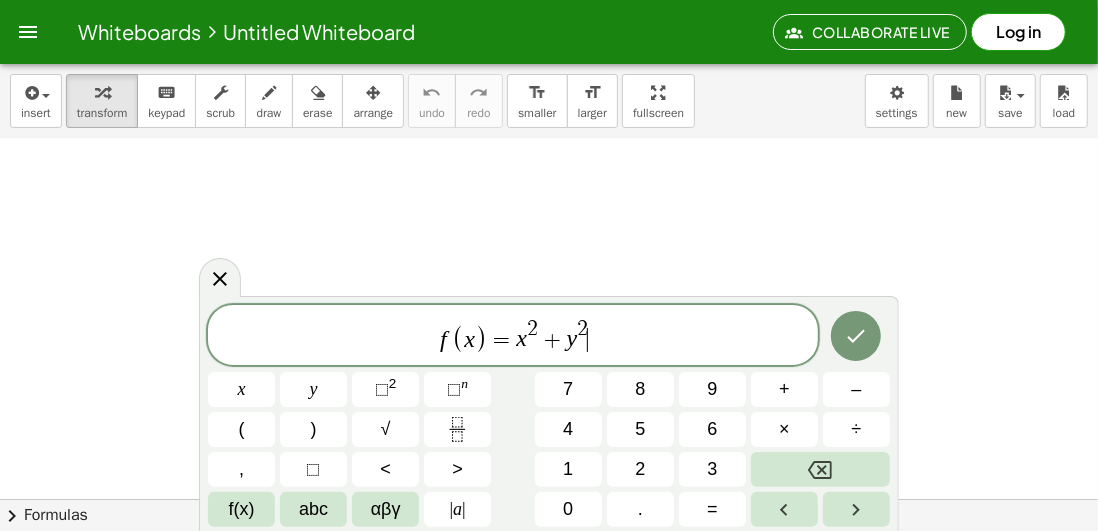 click on "–" at bounding box center [856, 389] 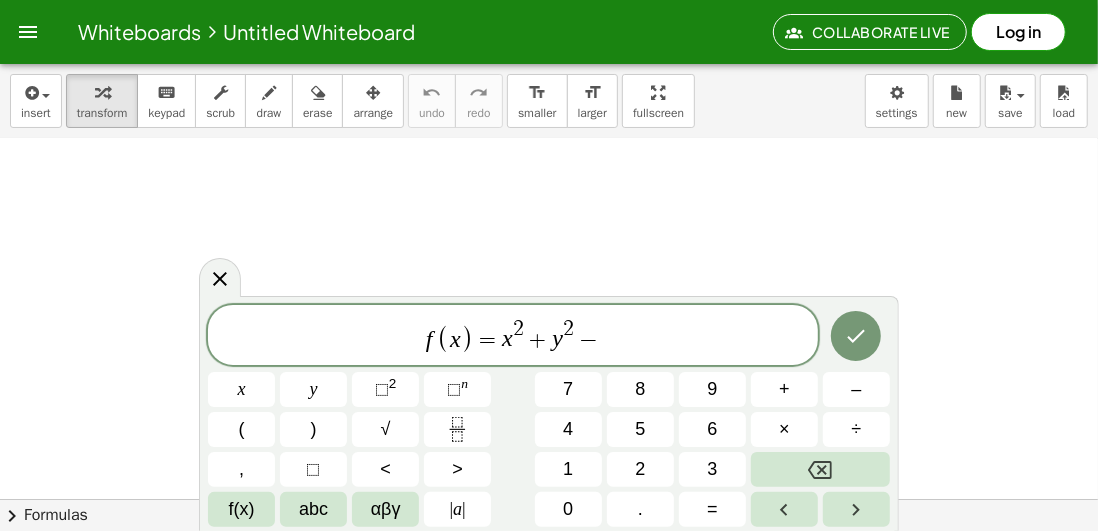 click on "3" at bounding box center [712, 469] 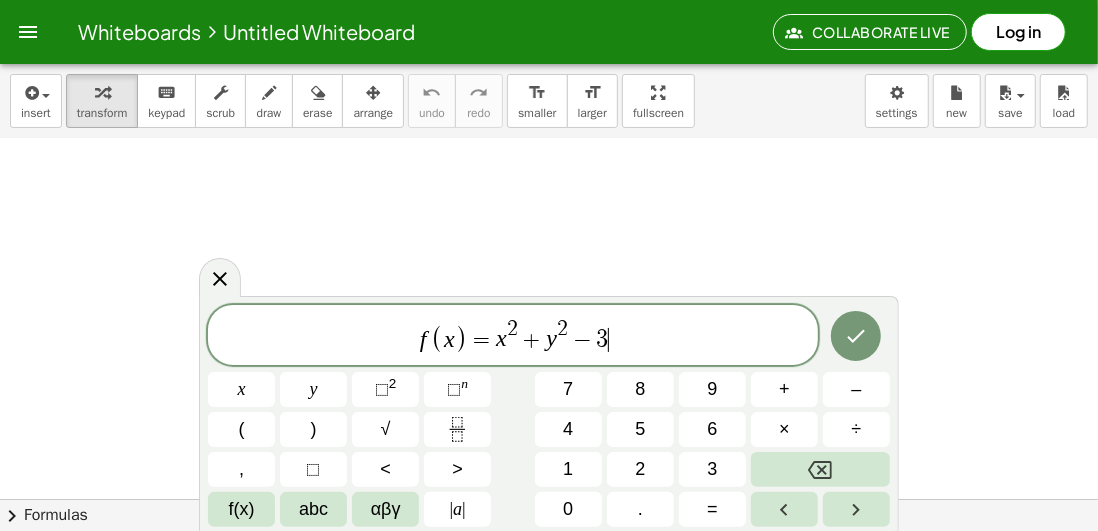 click 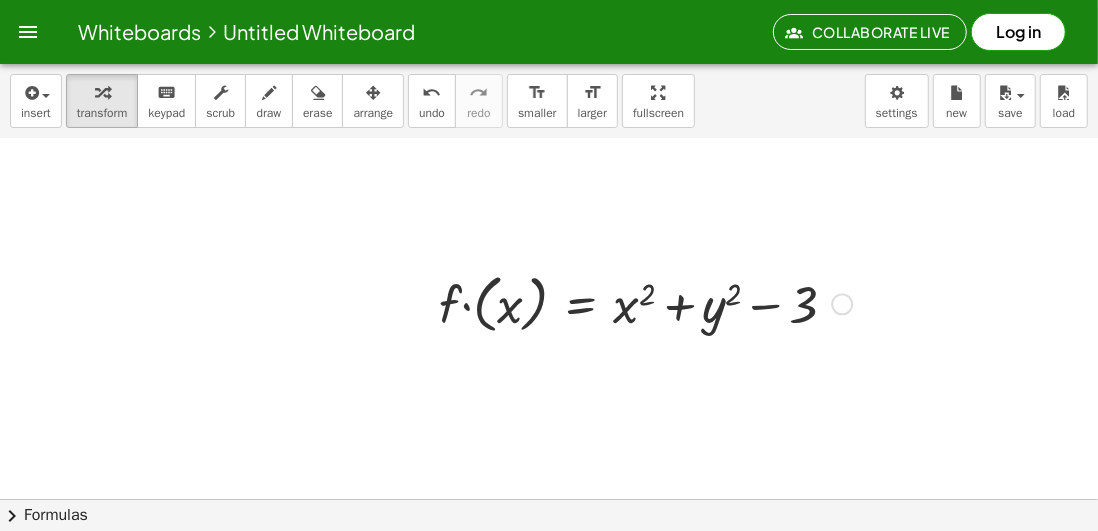 scroll, scrollTop: 358, scrollLeft: 0, axis: vertical 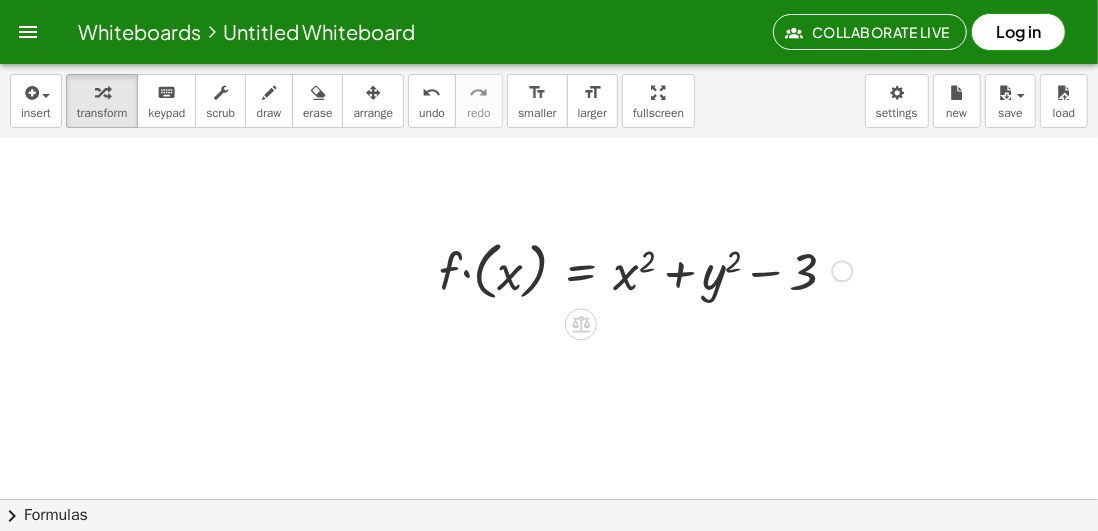 click on "· f · ( x ) = + x 2 + y 2 − 3" at bounding box center [638, 269] 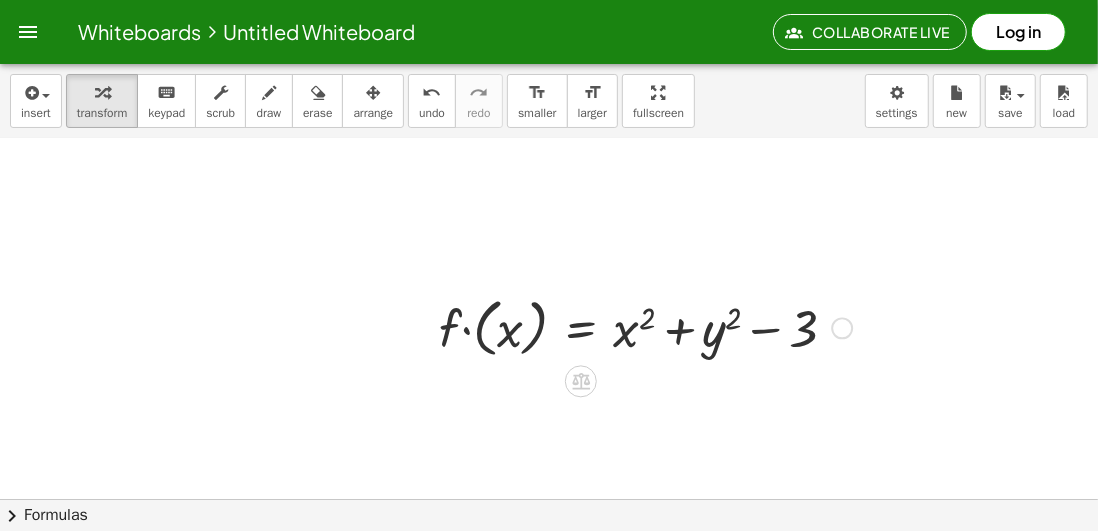 scroll, scrollTop: 374, scrollLeft: 0, axis: vertical 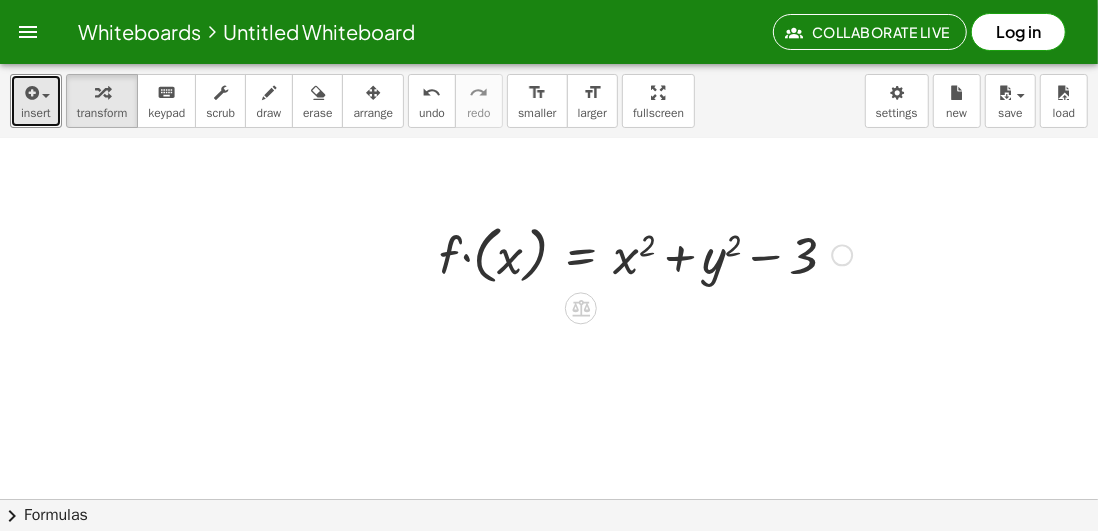click at bounding box center (30, 93) 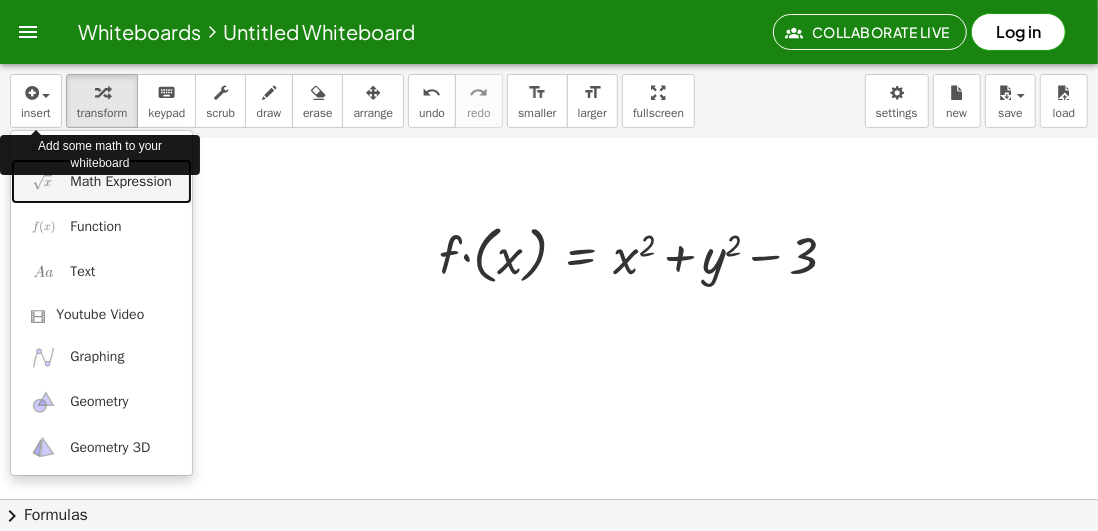 click on "Math Expression" at bounding box center [121, 182] 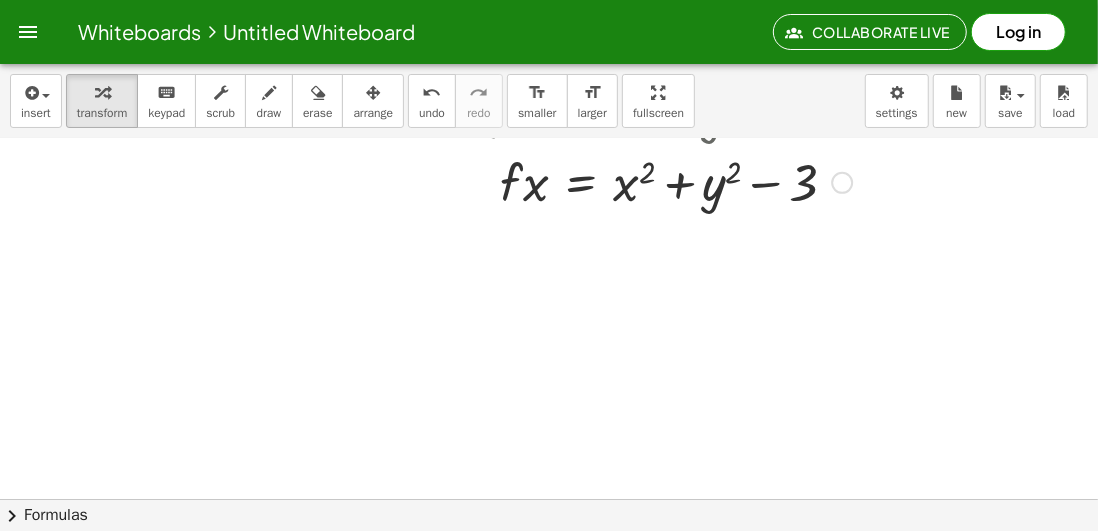 scroll, scrollTop: 515, scrollLeft: 0, axis: vertical 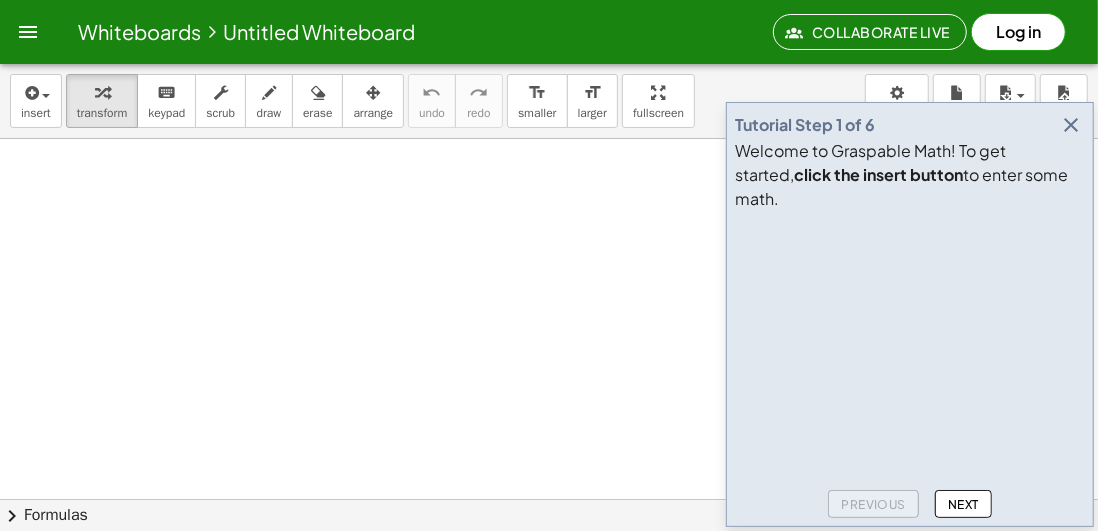 click at bounding box center [1071, 125] 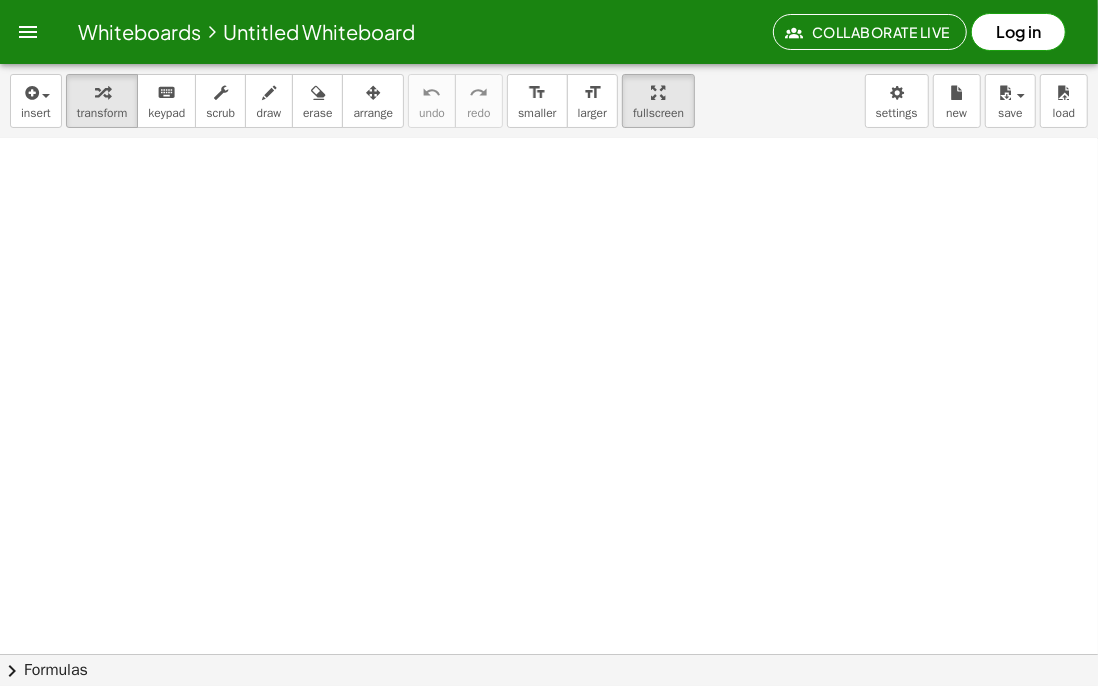 scroll, scrollTop: 0, scrollLeft: 0, axis: both 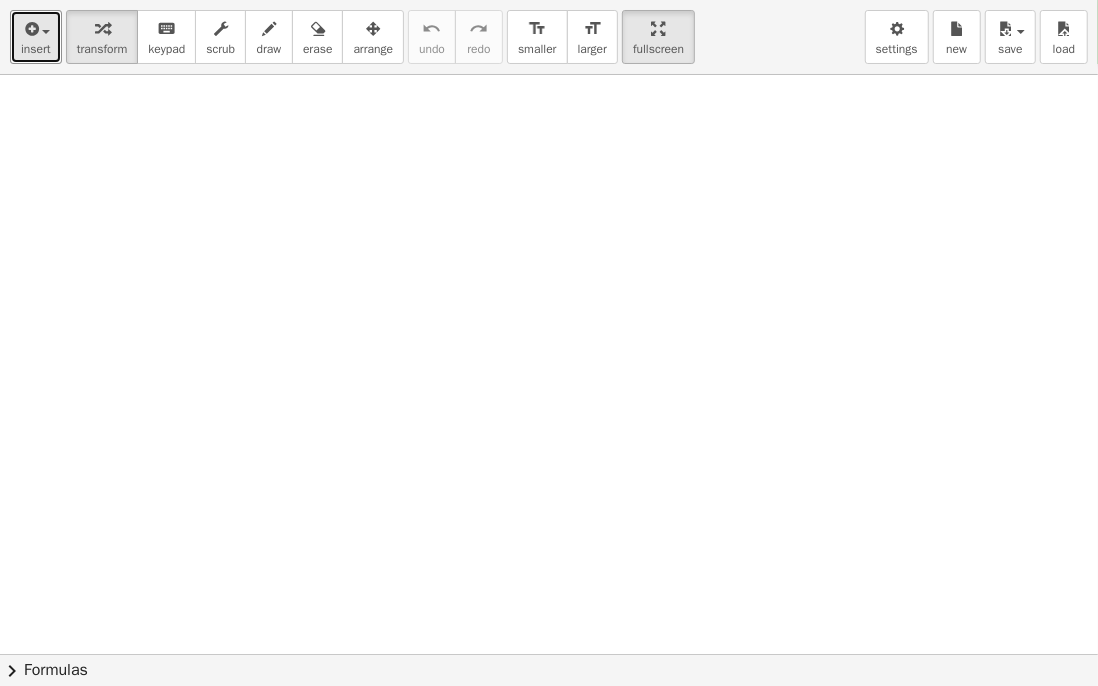 click on "insert" at bounding box center (36, 49) 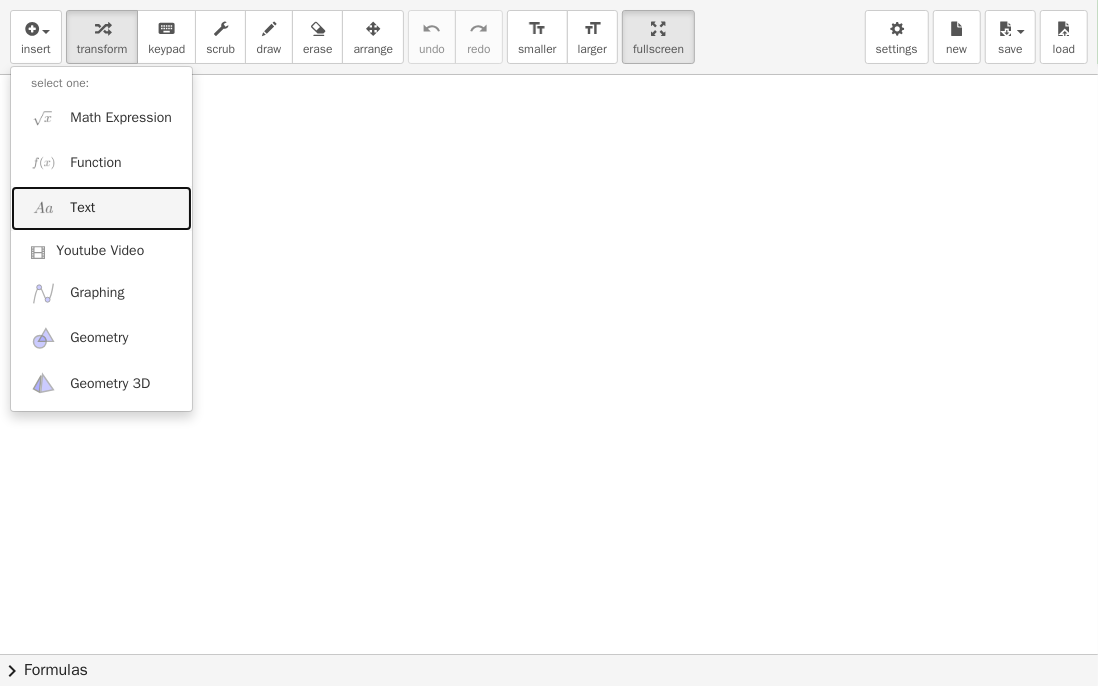 click on "Text" at bounding box center (101, 208) 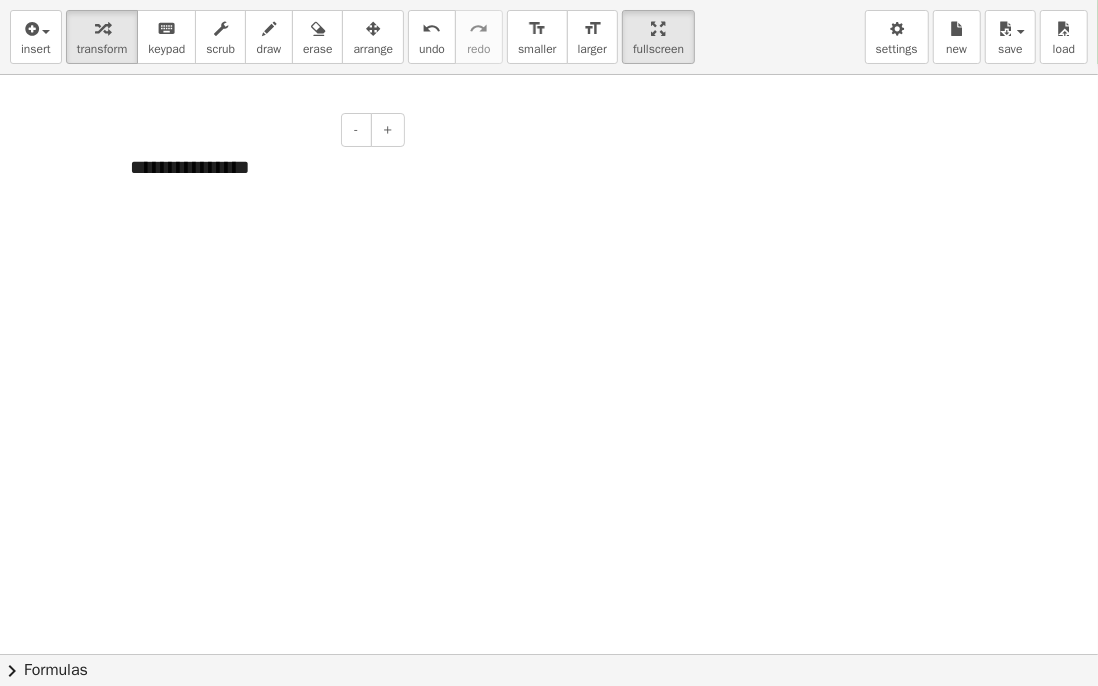 type 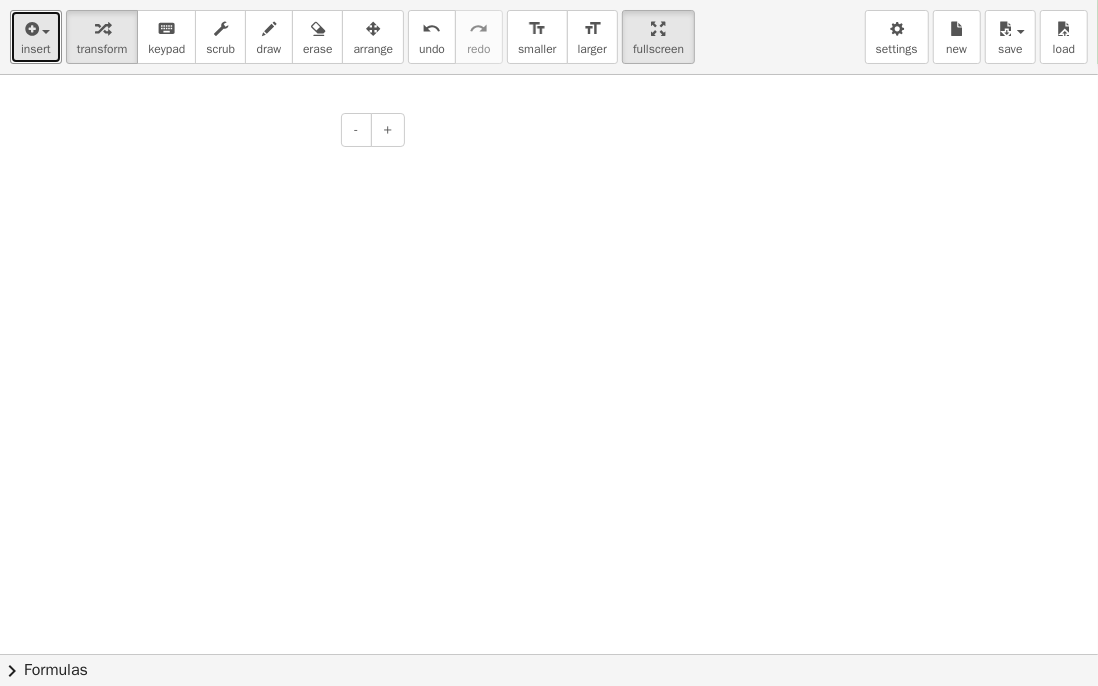 click on "insert" at bounding box center [36, 37] 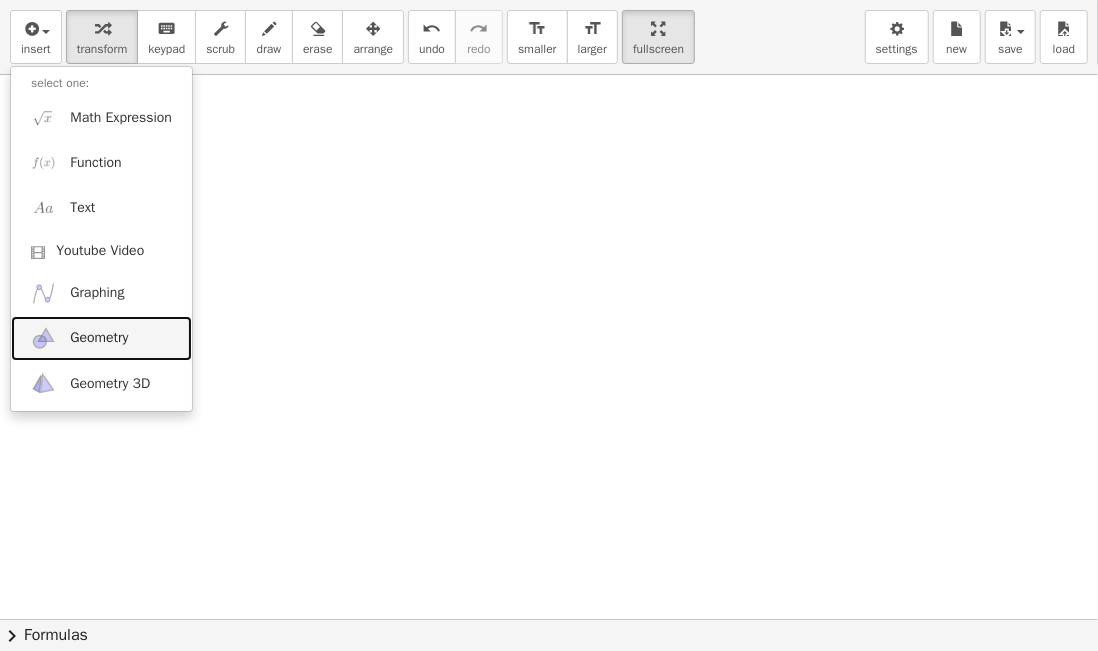 click on "Geometry" at bounding box center [99, 338] 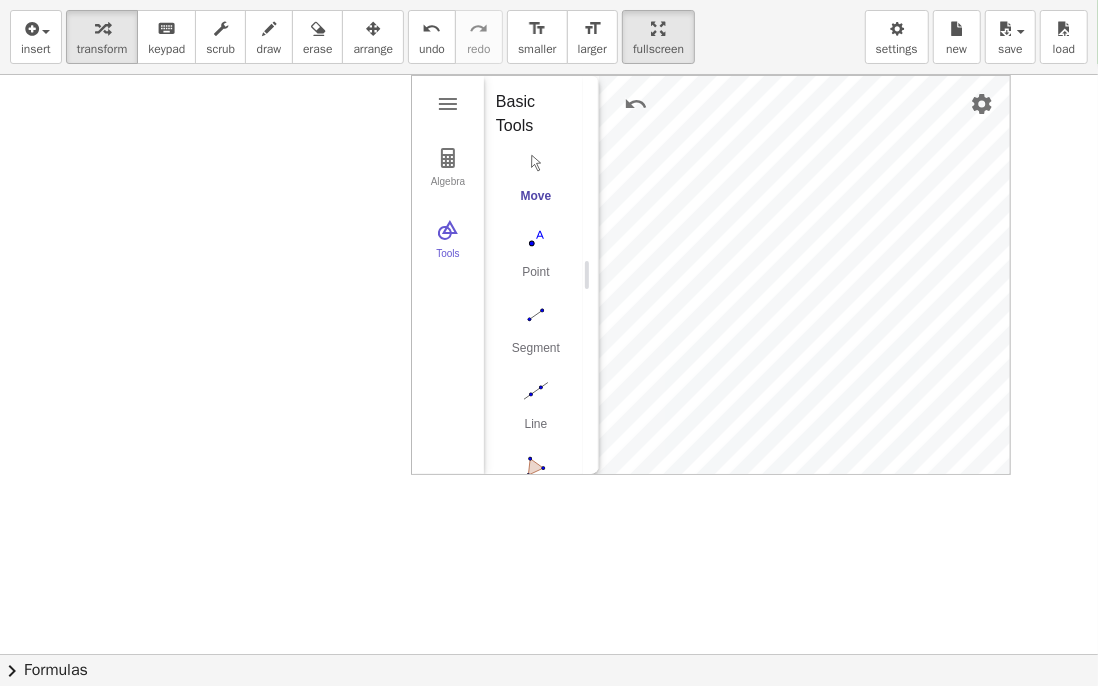 scroll, scrollTop: 0, scrollLeft: 4, axis: horizontal 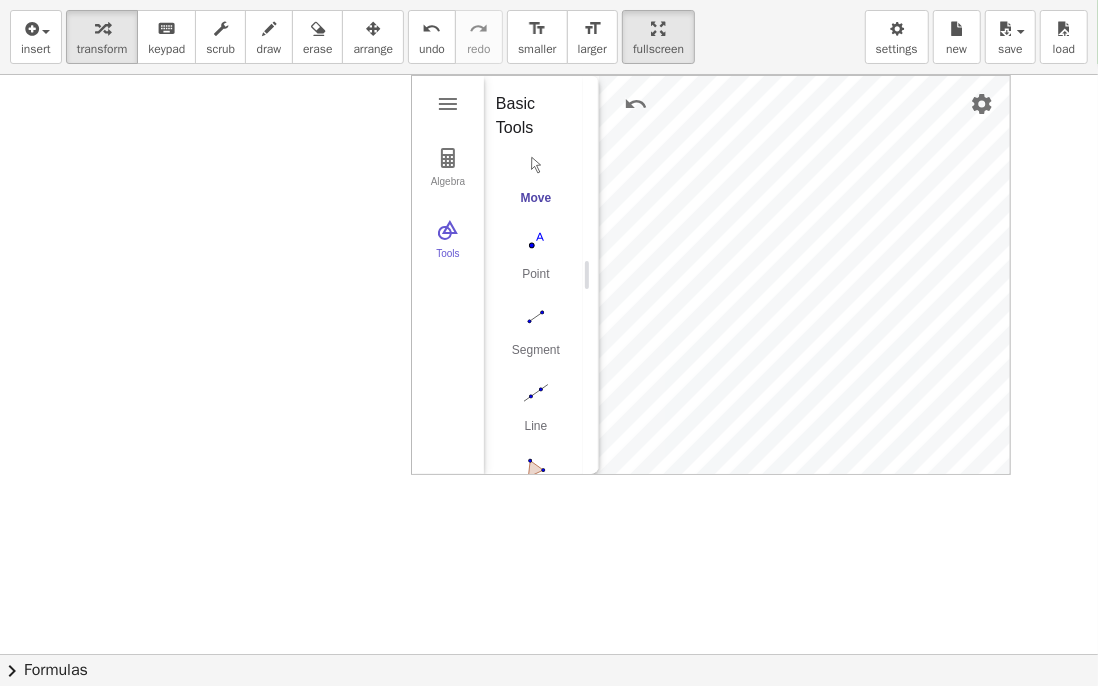 click at bounding box center [536, 317] 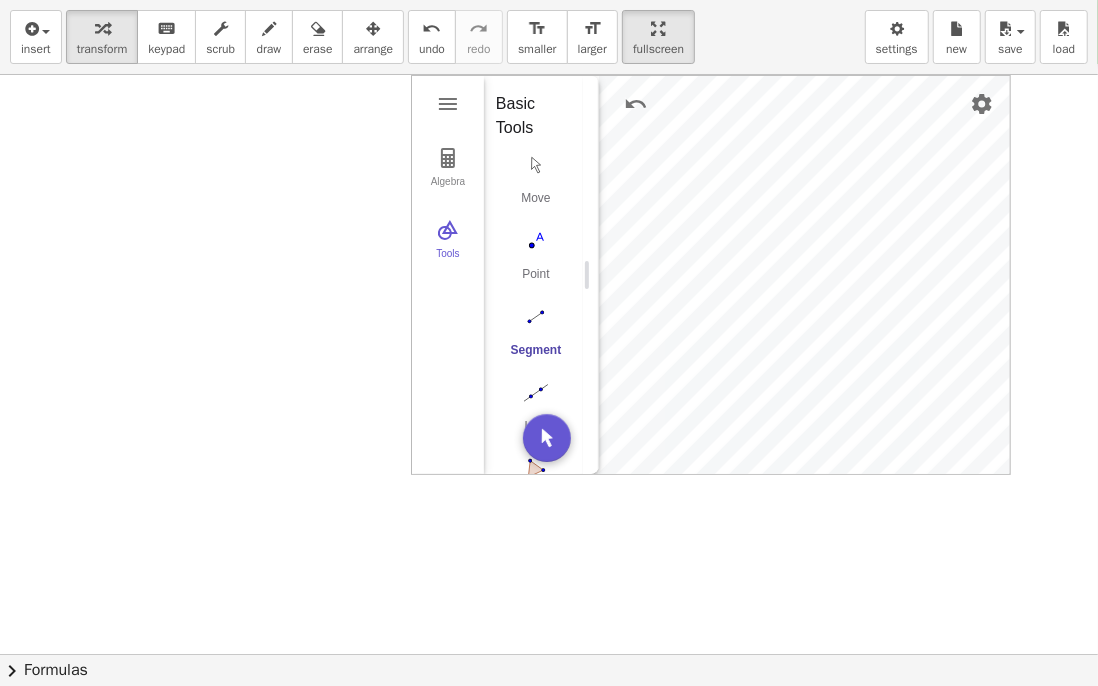 click on "Tools" at bounding box center [448, 262] 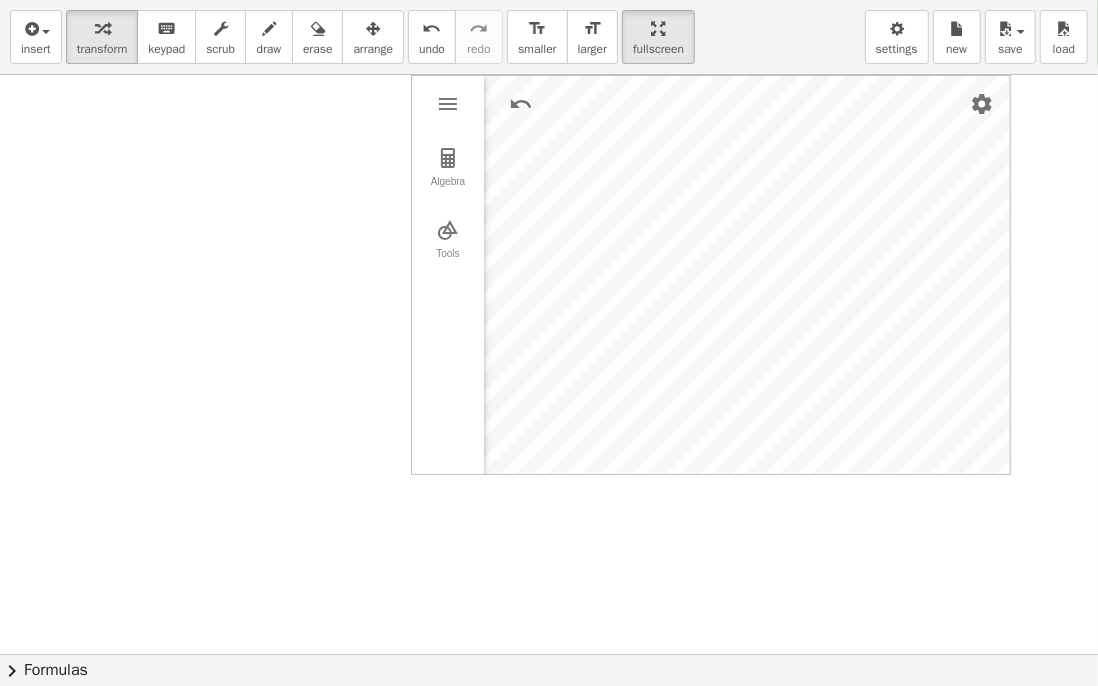 click at bounding box center [448, 230] 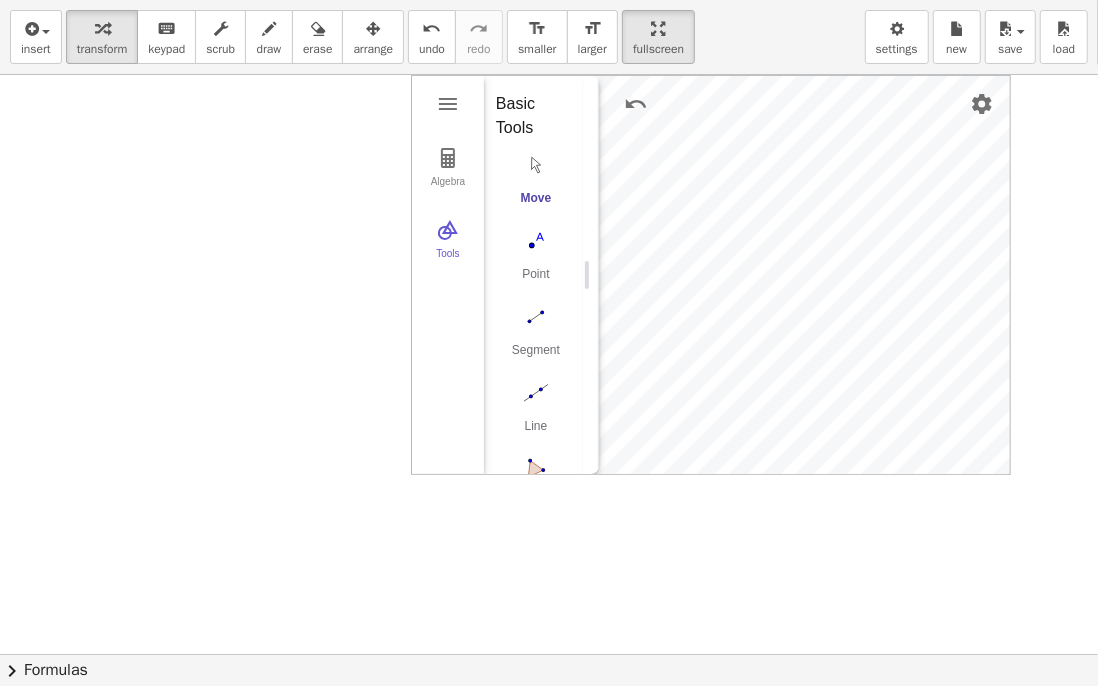 click on "Algebra" at bounding box center [448, 168] 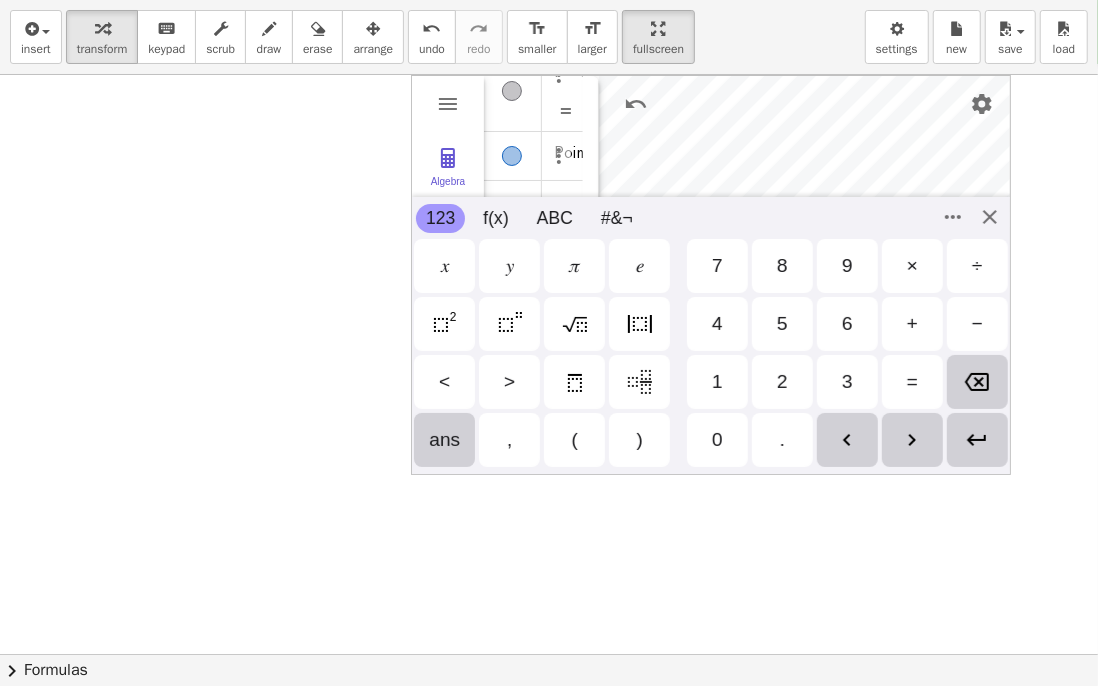 scroll, scrollTop: 136, scrollLeft: 0, axis: vertical 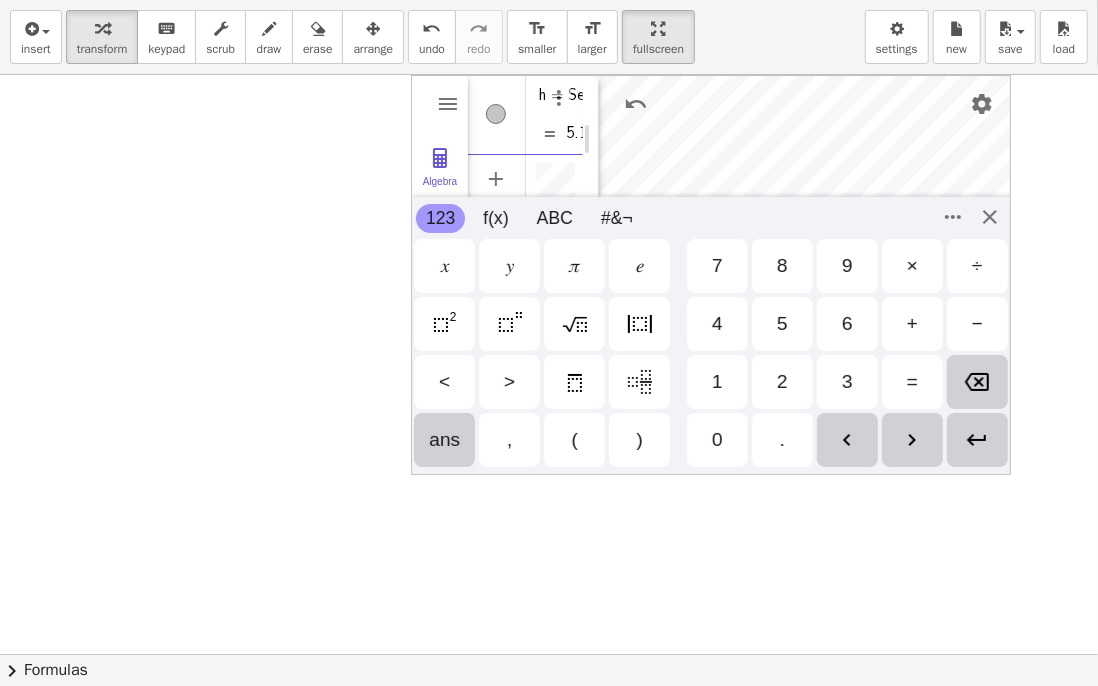 type on "**" 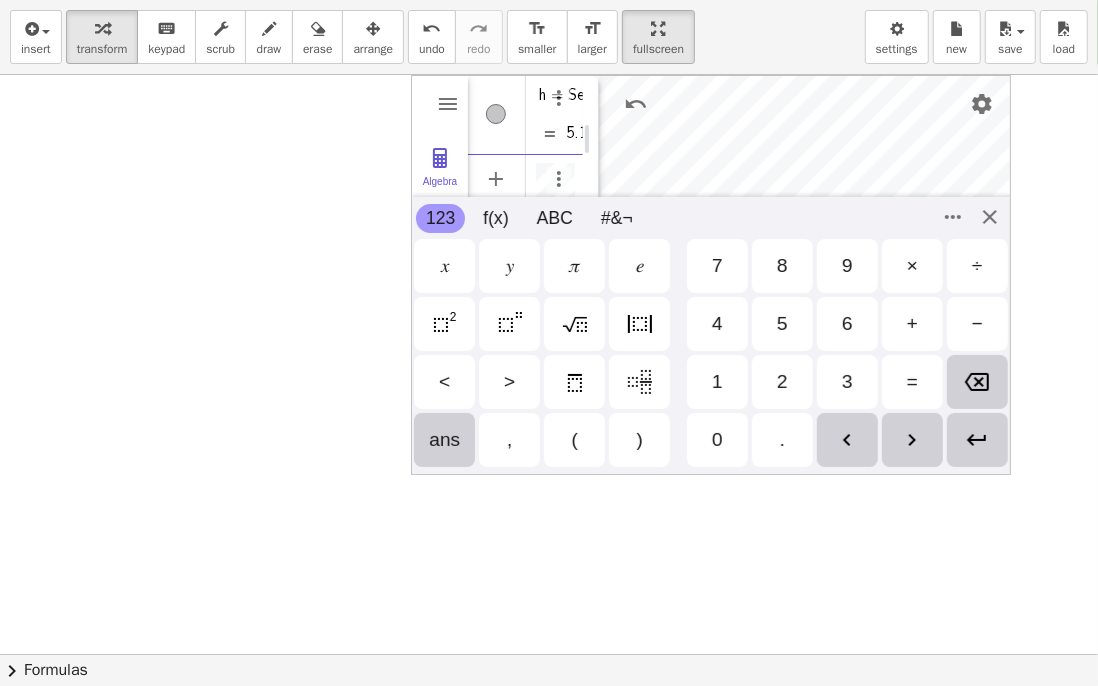 scroll, scrollTop: 0, scrollLeft: 1, axis: horizontal 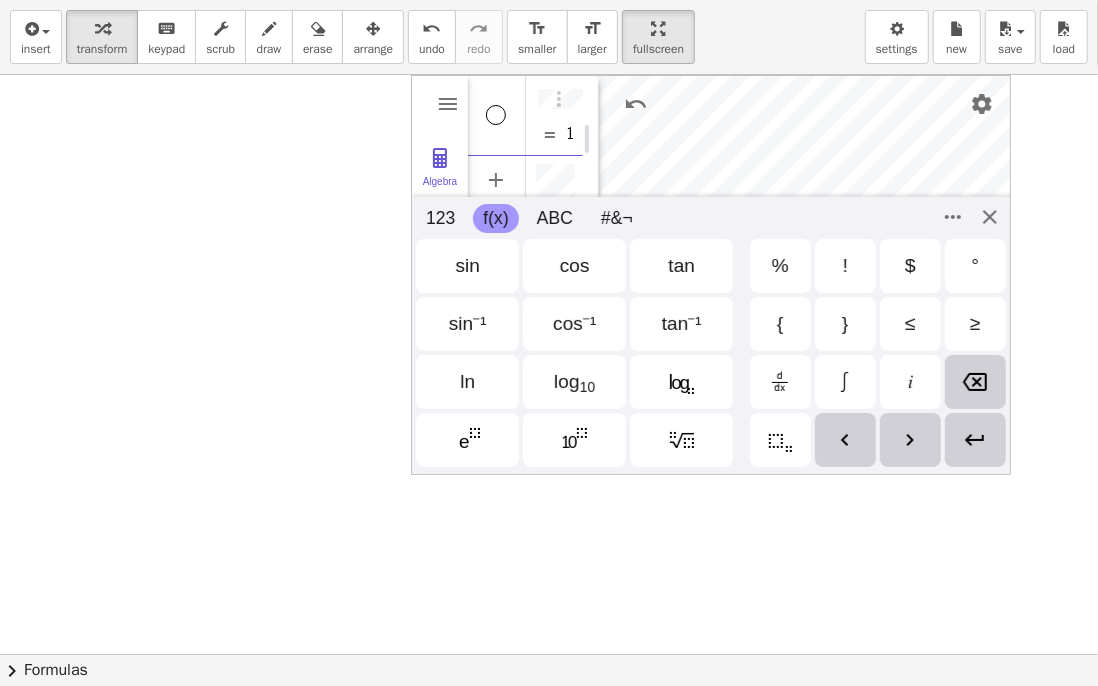 type on "****" 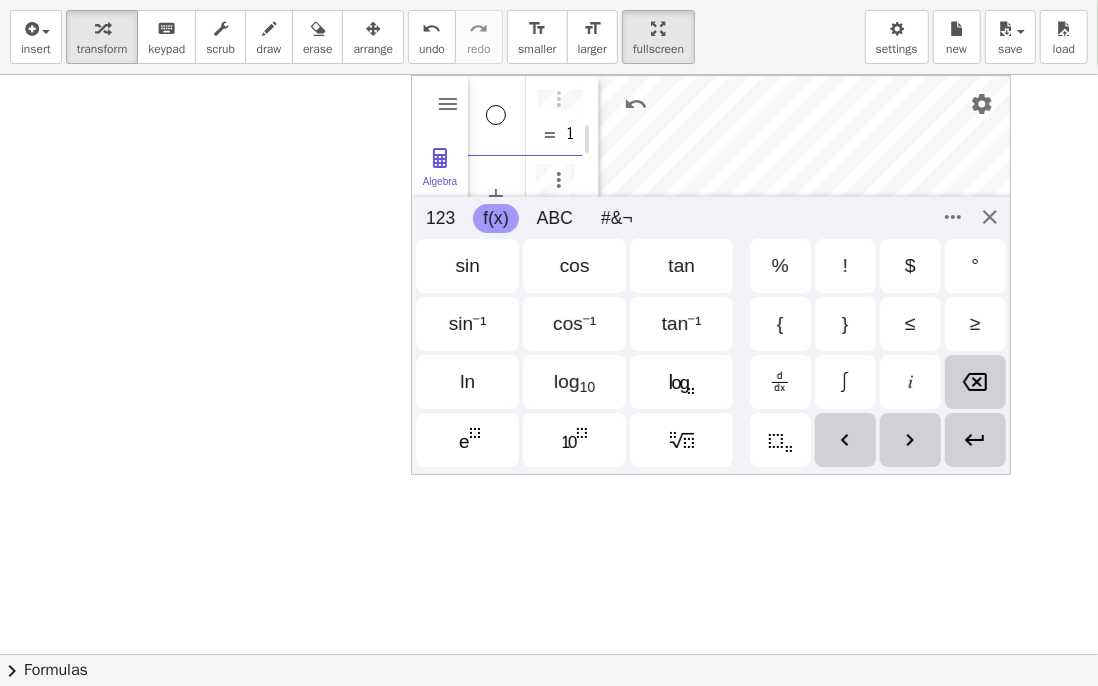 scroll, scrollTop: 11, scrollLeft: 0, axis: vertical 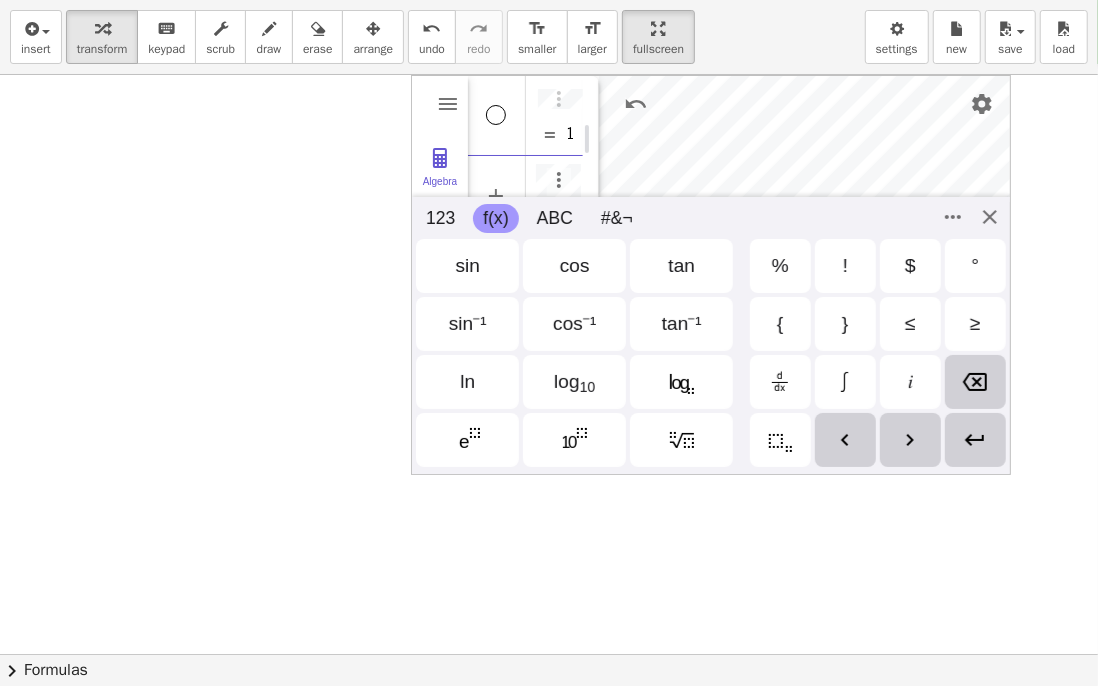 type on "******" 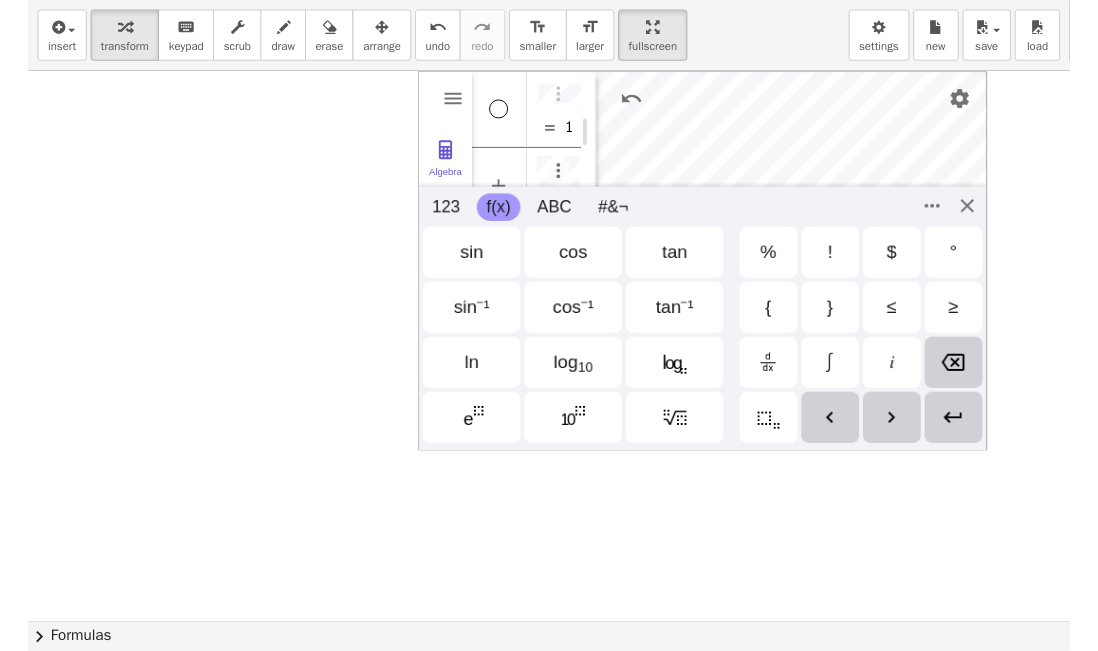 scroll, scrollTop: 94, scrollLeft: 6, axis: both 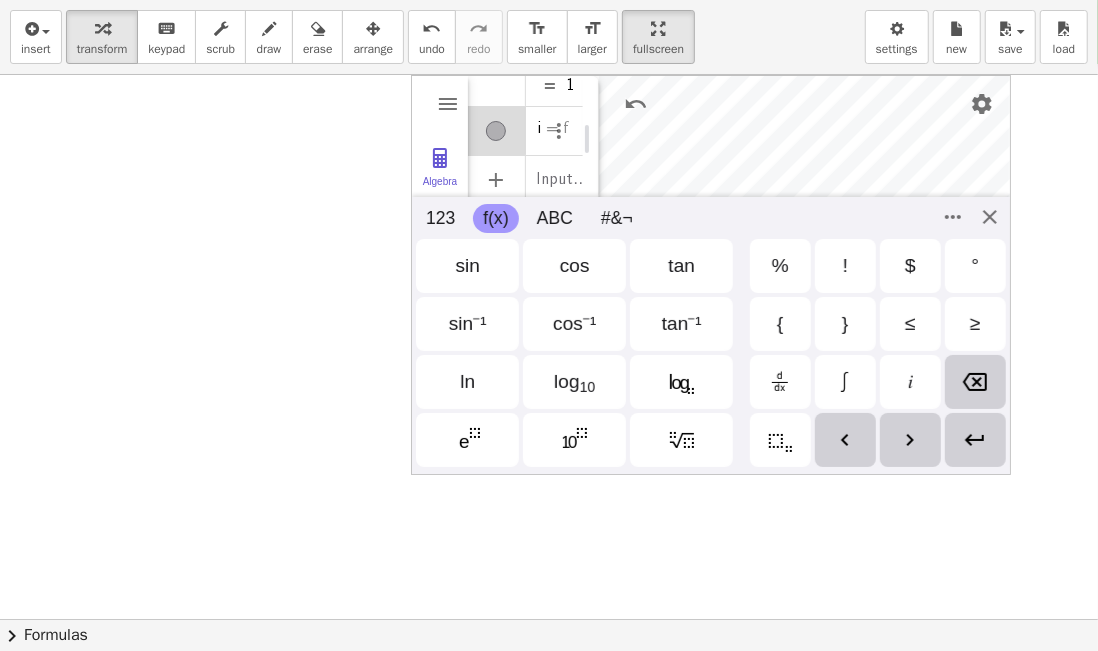 click on "chevron_right  Formulas" 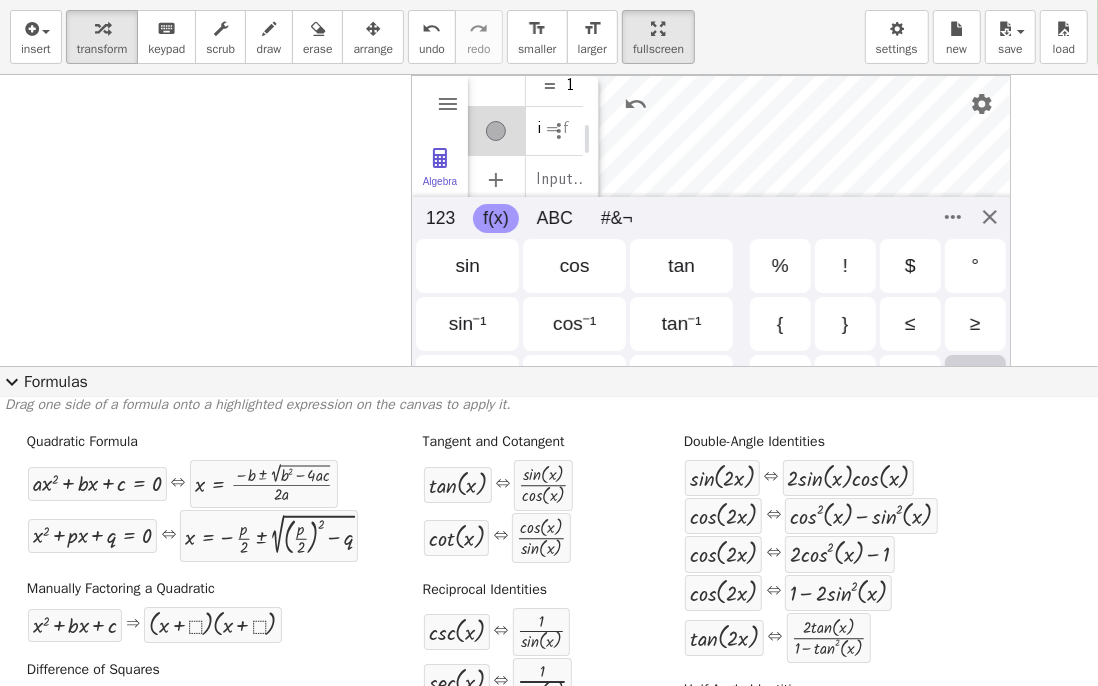 scroll, scrollTop: 0, scrollLeft: 0, axis: both 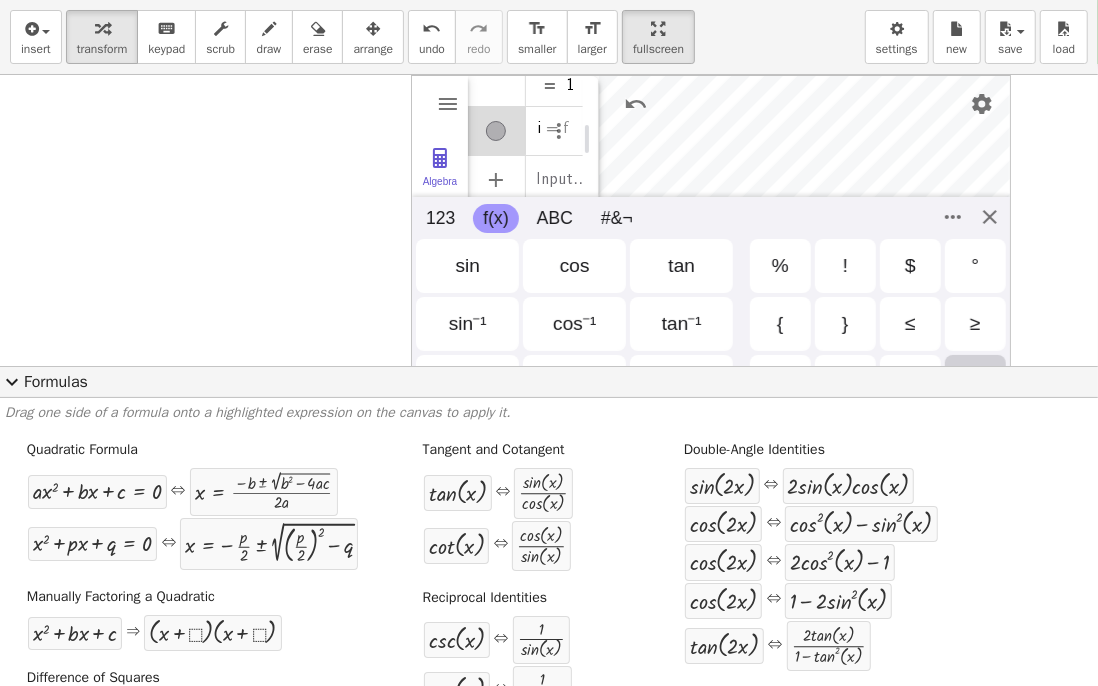 click on "Manually Factoring a Quadratic" at bounding box center (121, 597) 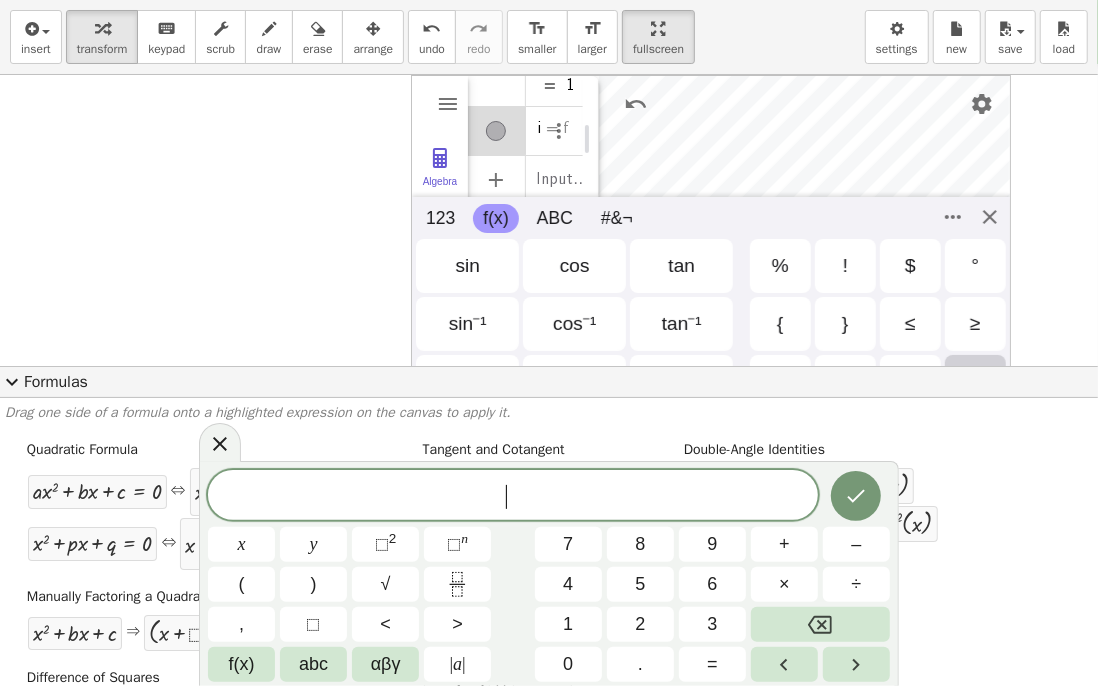 click on "​" at bounding box center (513, 497) 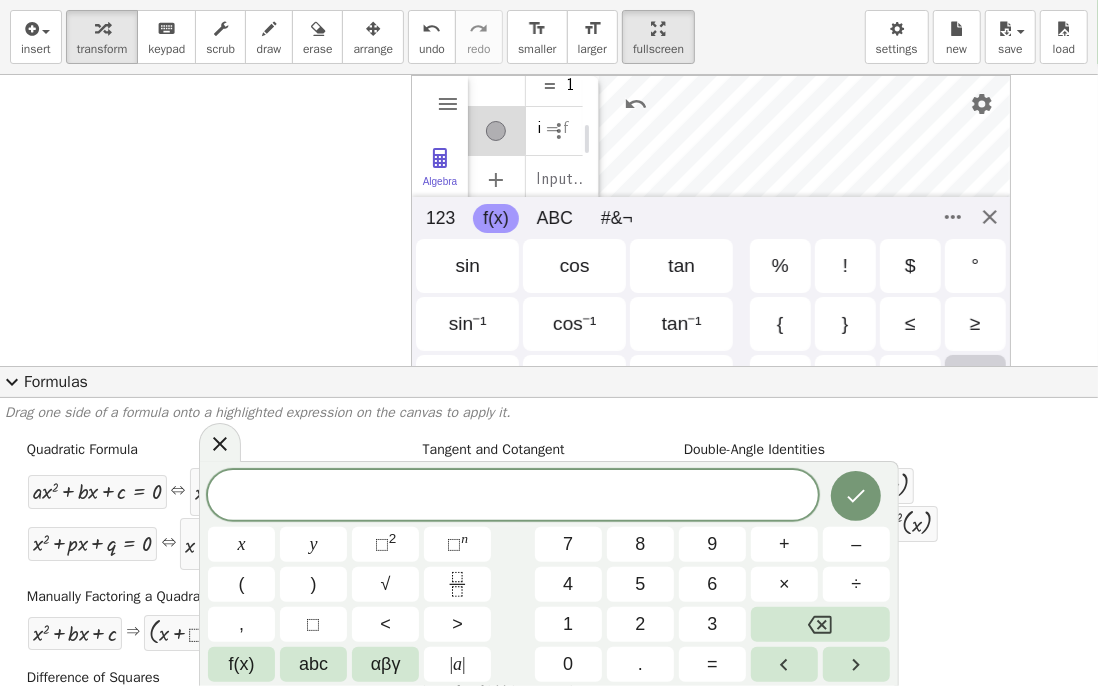 click 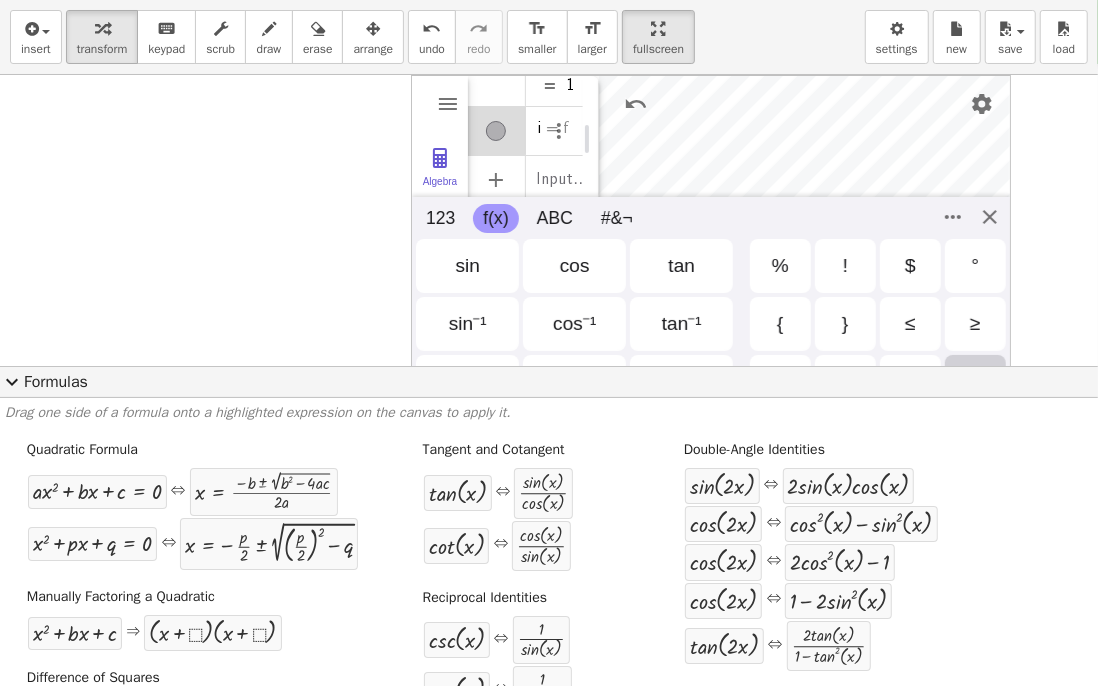 click on "expand_more" at bounding box center [12, 382] 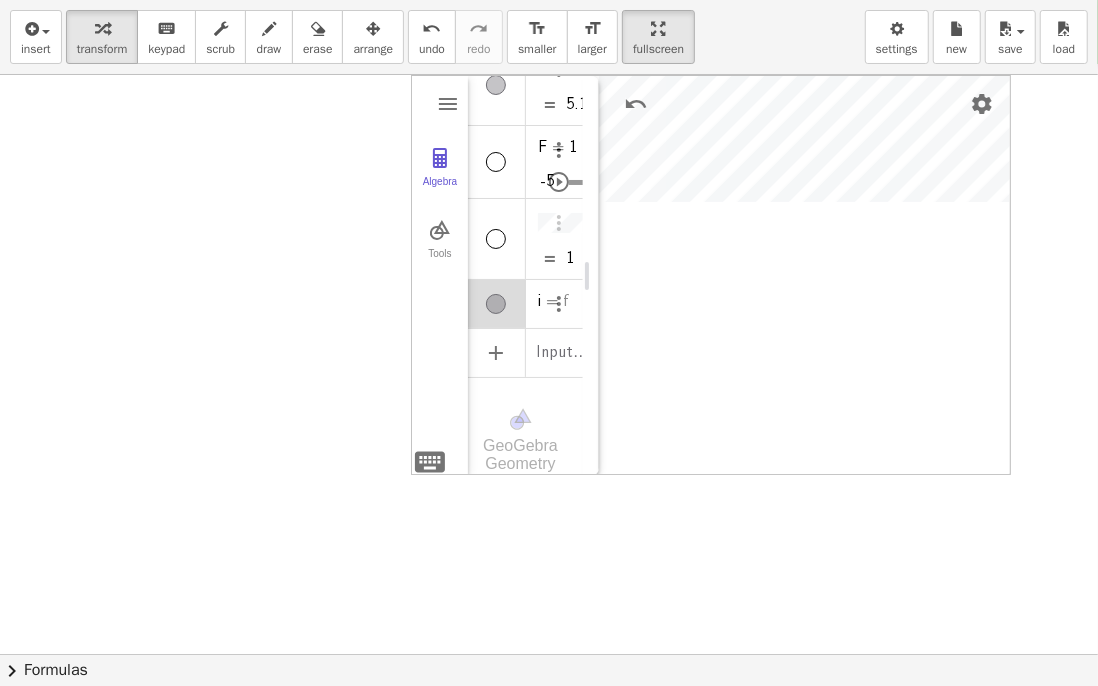 scroll, scrollTop: 336, scrollLeft: 0, axis: vertical 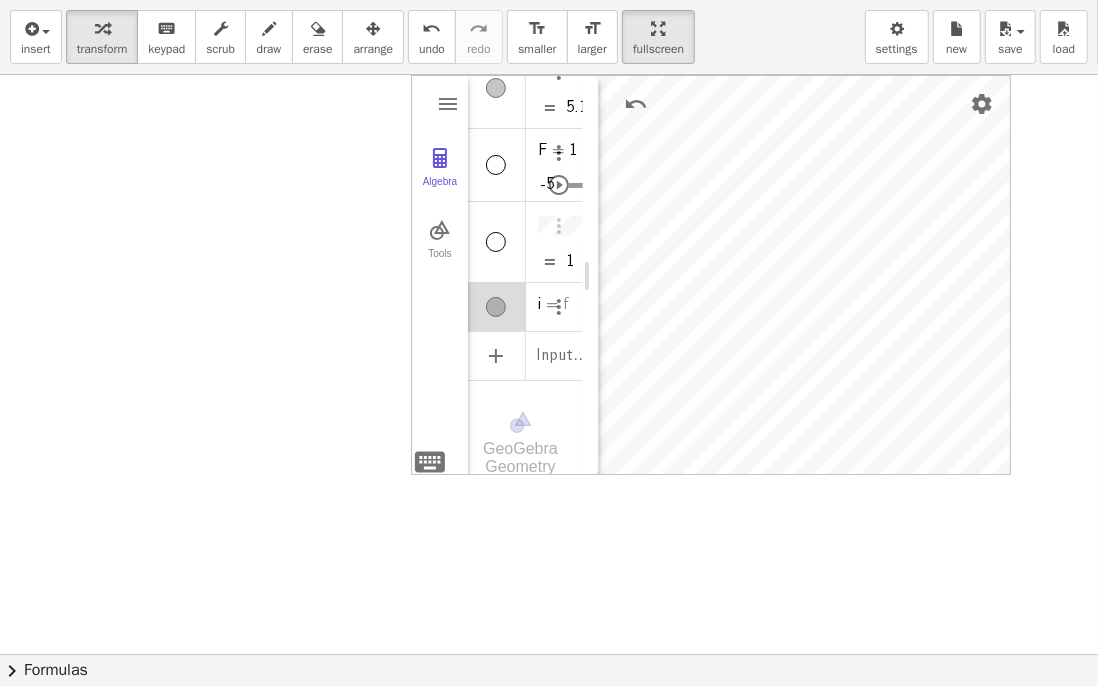 click at bounding box center [559, 153] 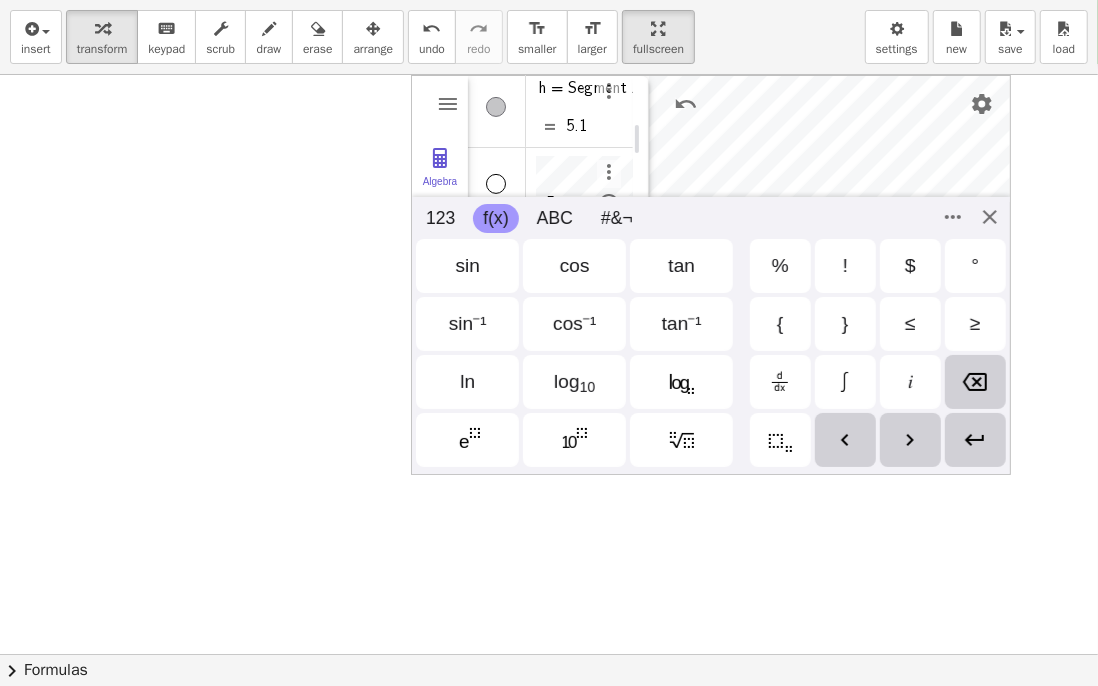 scroll, scrollTop: 386, scrollLeft: 0, axis: vertical 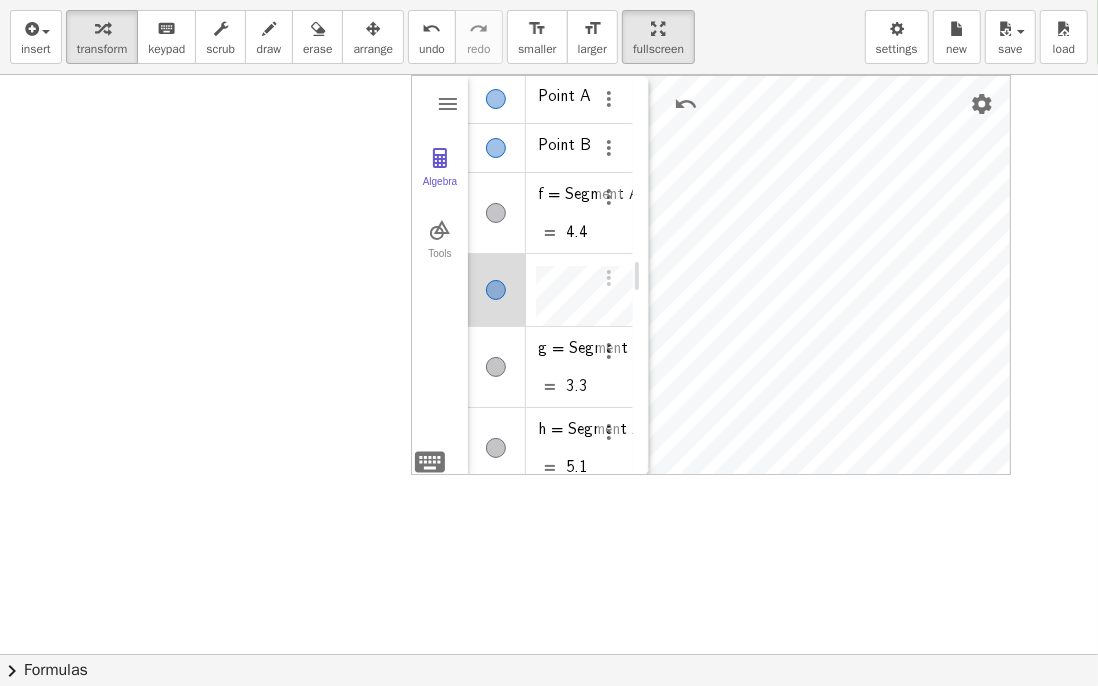 click at bounding box center [982, 104] 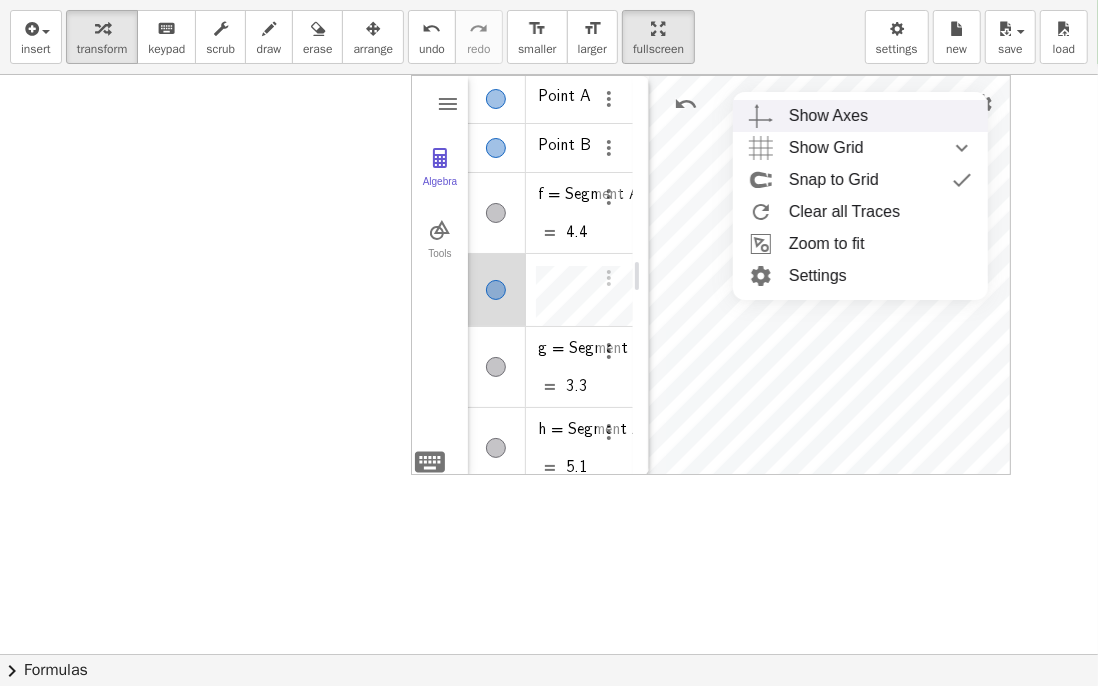 click on "Show Grid" at bounding box center (826, 148) 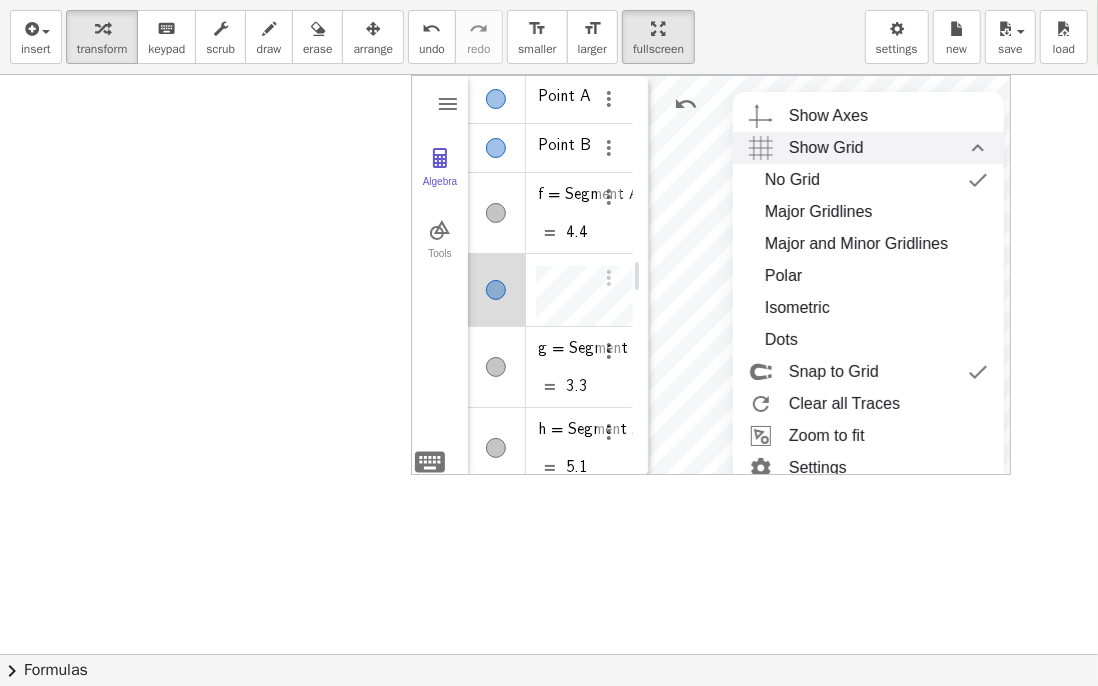 click on "Show Grid" at bounding box center [826, 148] 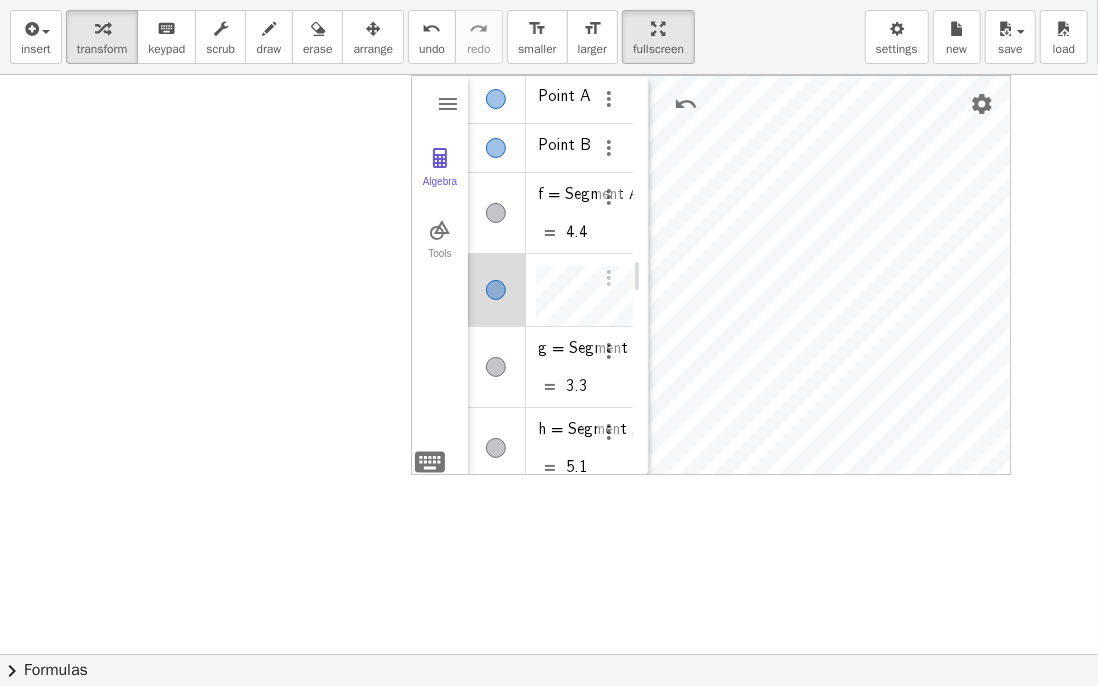 click at bounding box center [686, 104] 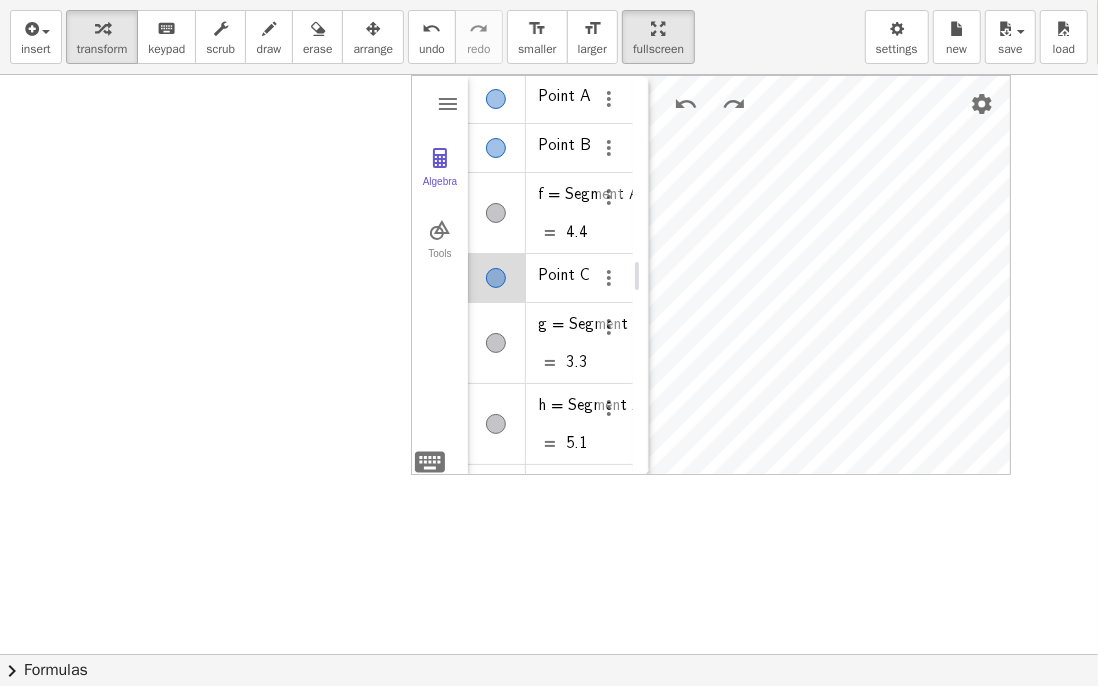 scroll, scrollTop: 348, scrollLeft: 0, axis: vertical 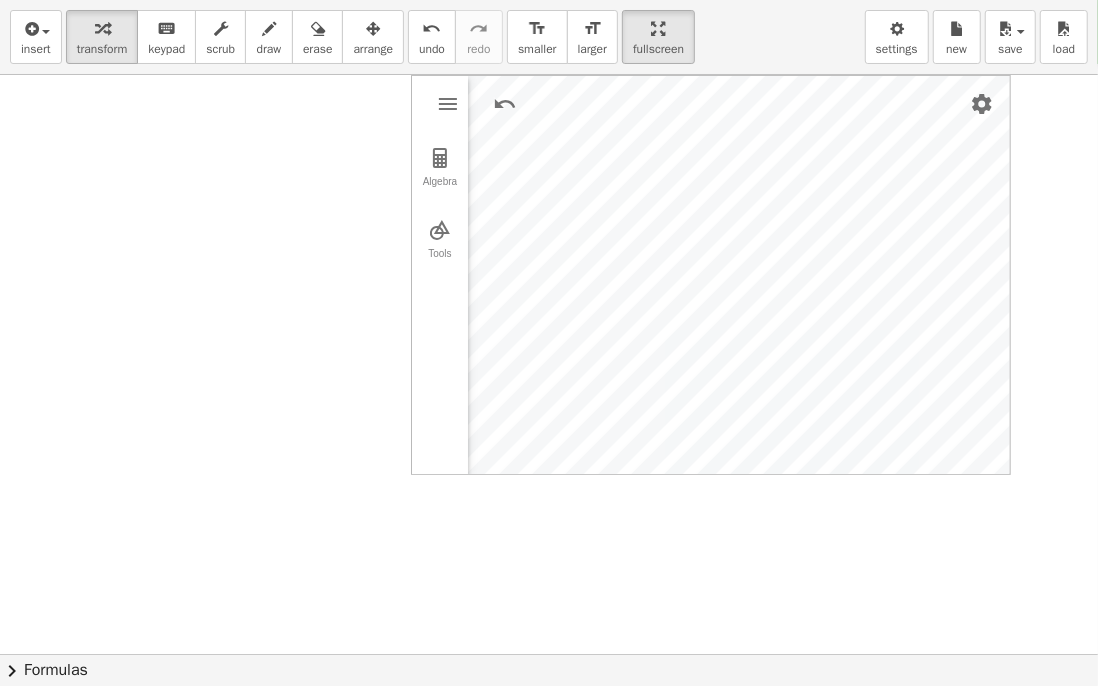 click on "Algebra" at bounding box center [440, 168] 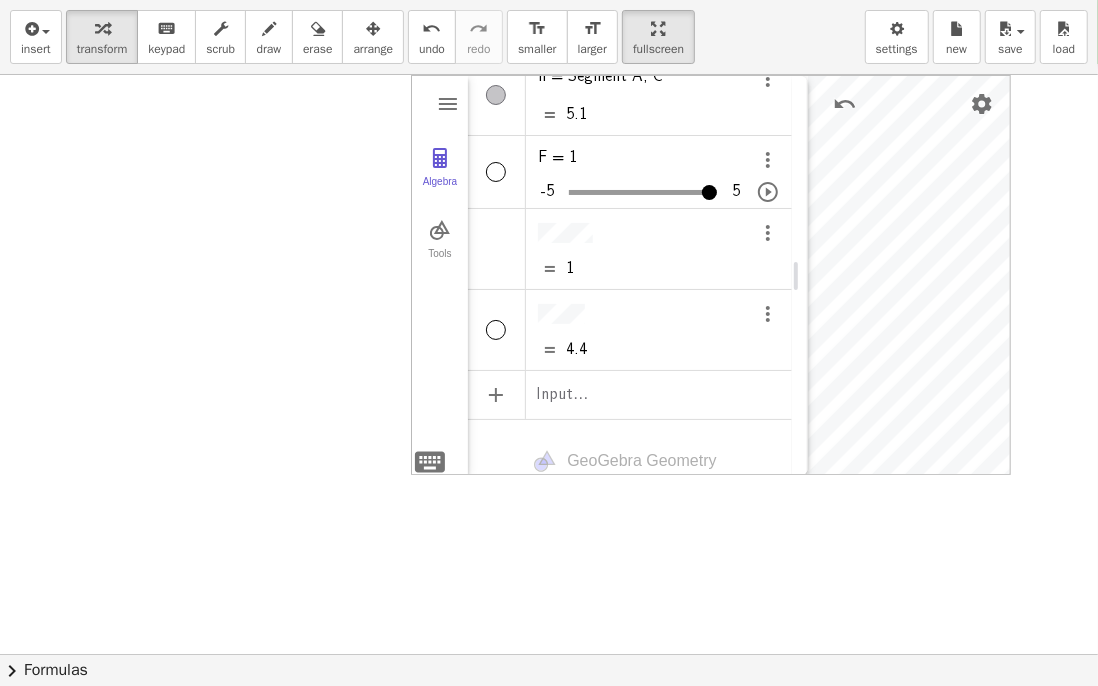 scroll, scrollTop: 324, scrollLeft: 0, axis: vertical 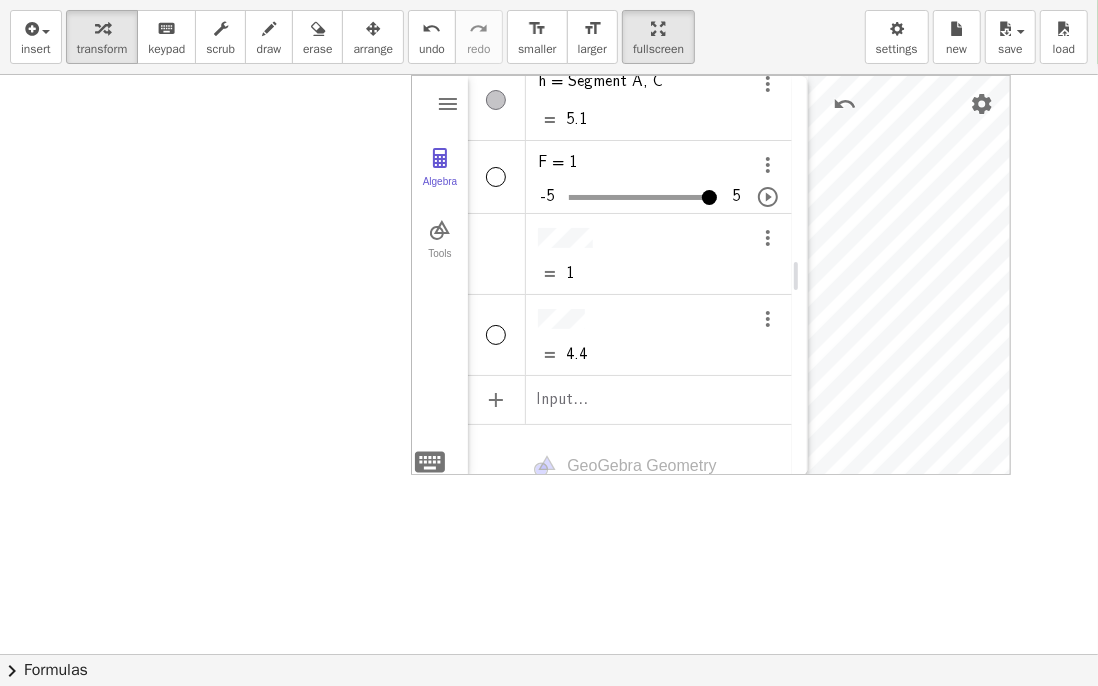 click at bounding box center [440, 158] 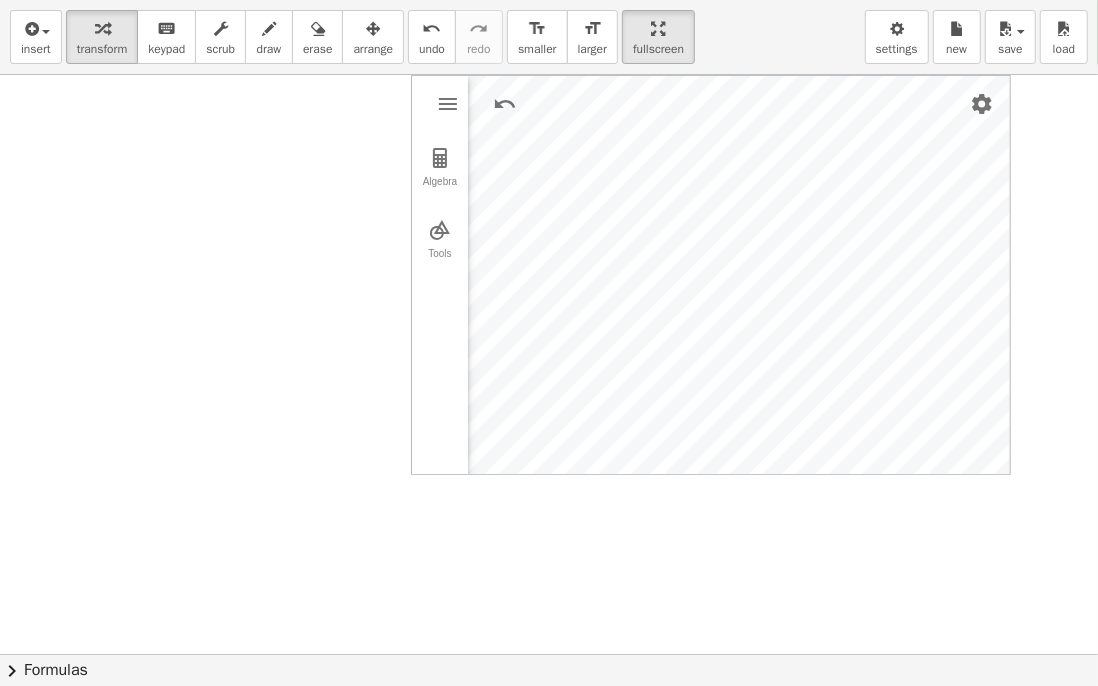click at bounding box center (440, 230) 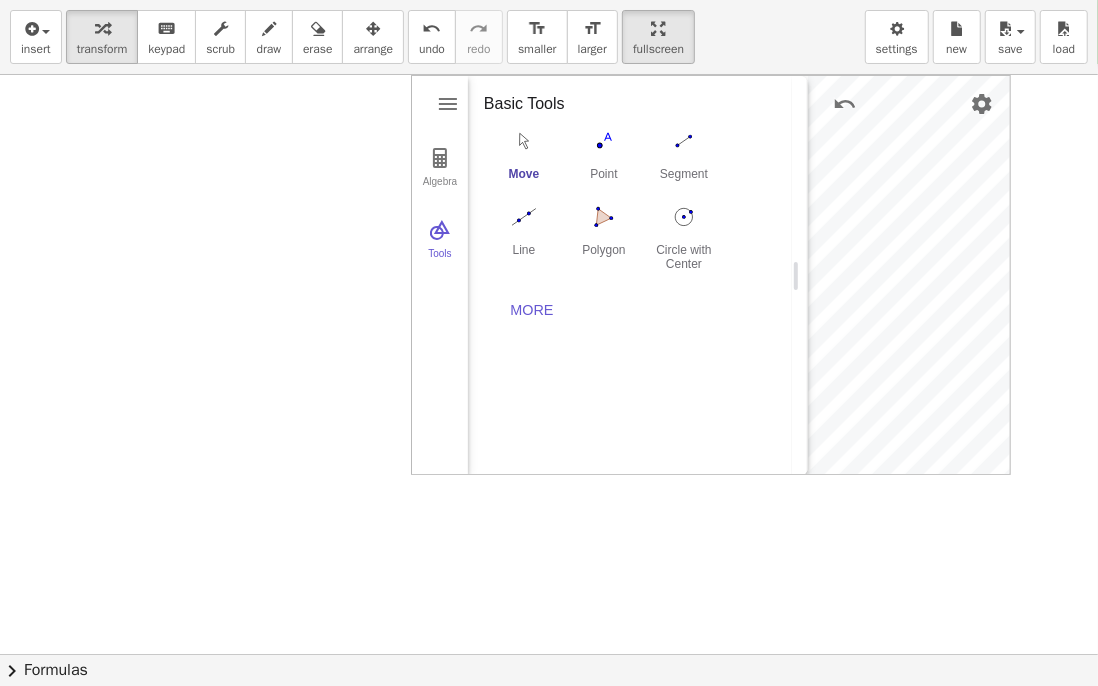 scroll, scrollTop: 0, scrollLeft: 0, axis: both 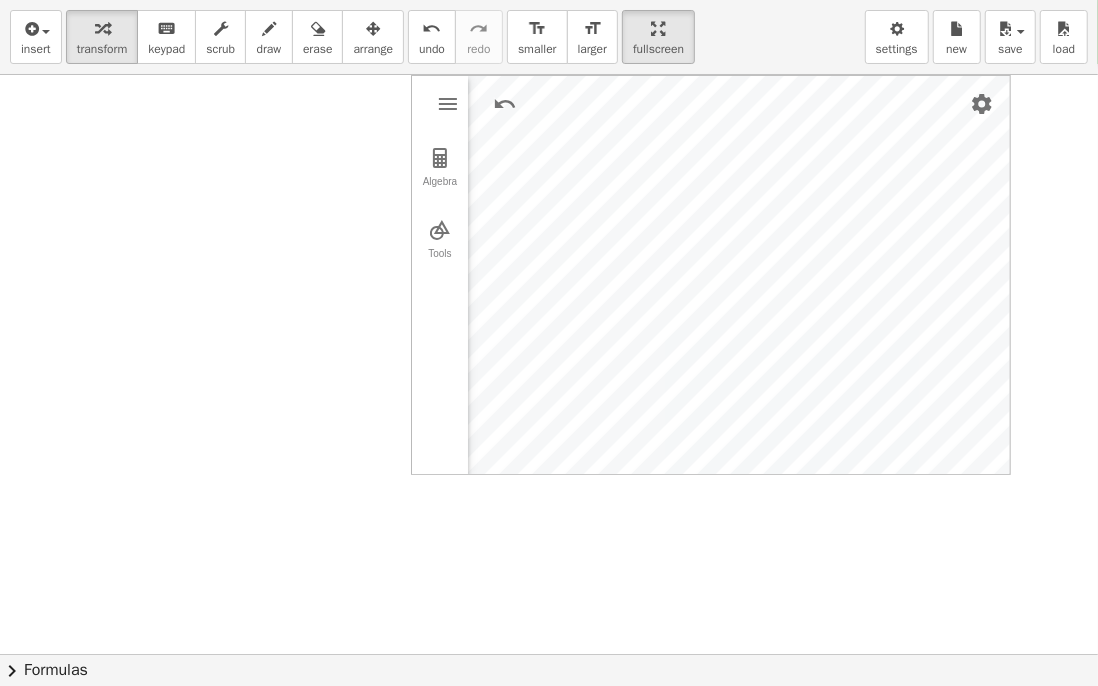 click at bounding box center [448, 104] 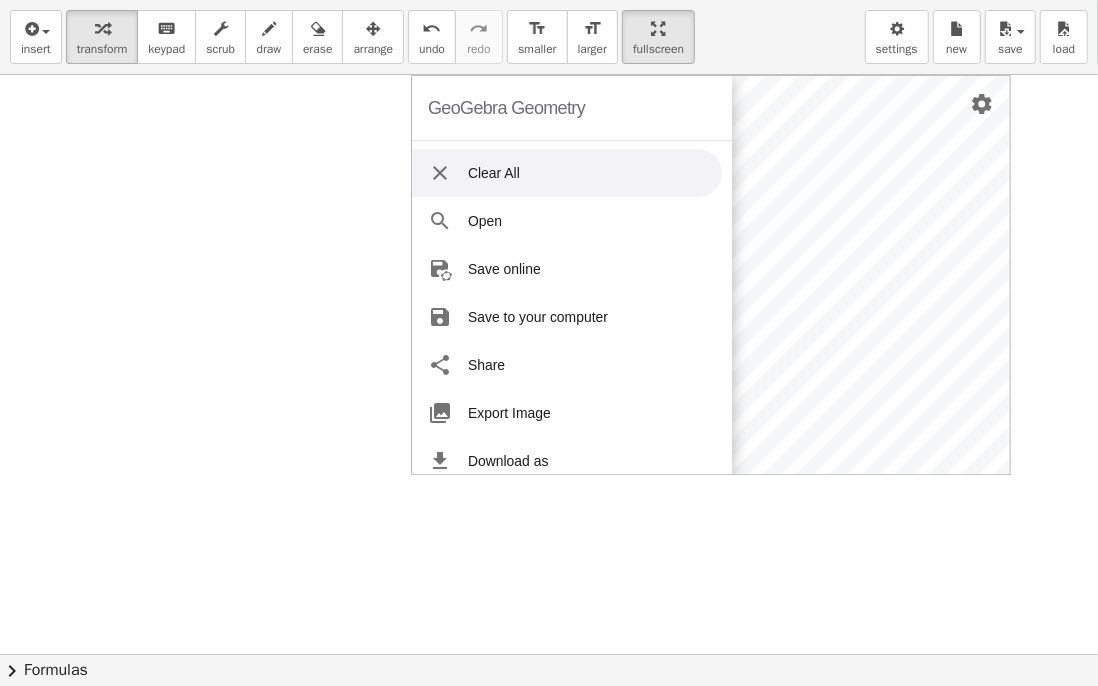 click on "GeoGebra Geometry" at bounding box center [572, 108] 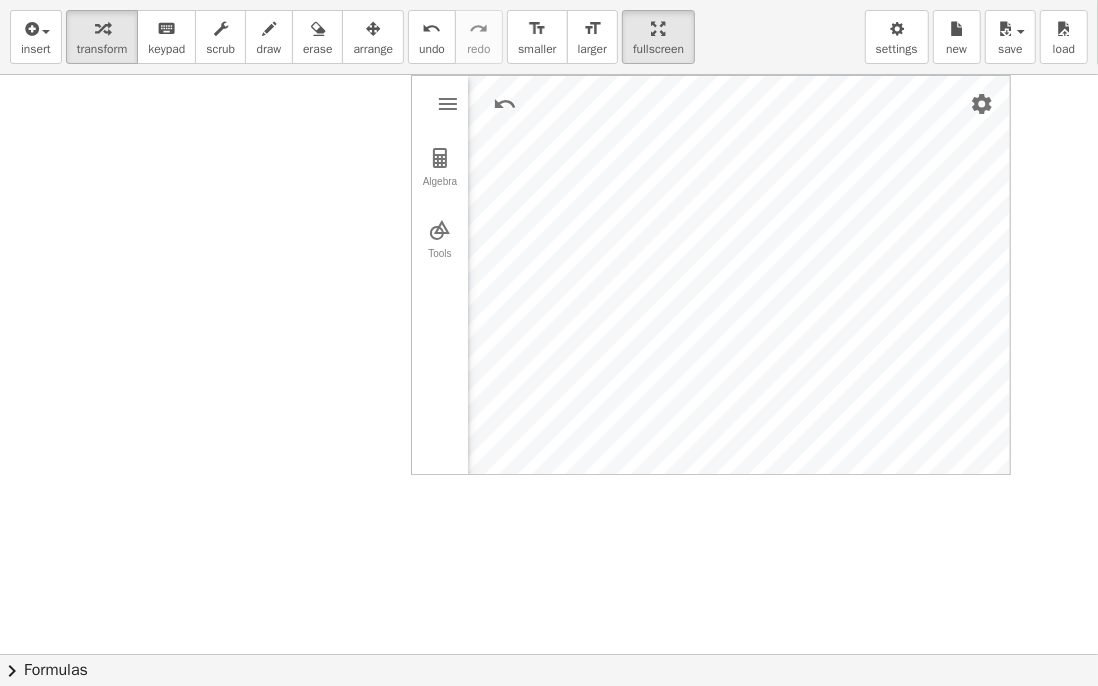 click at bounding box center (982, 104) 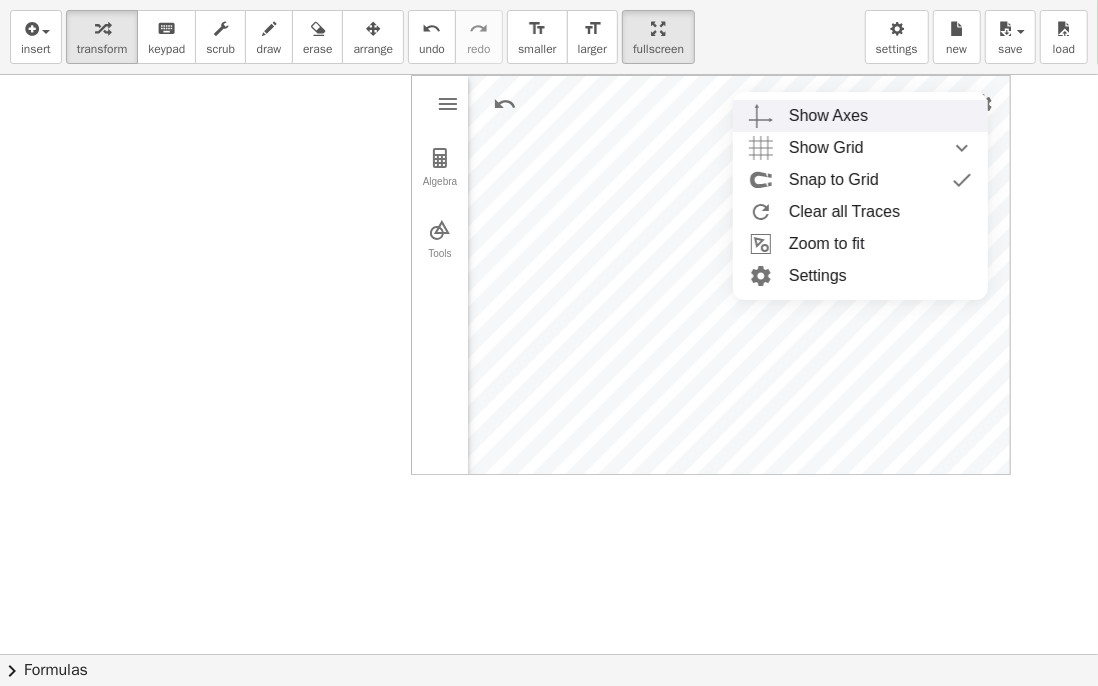 click on "Settings" at bounding box center (860, 276) 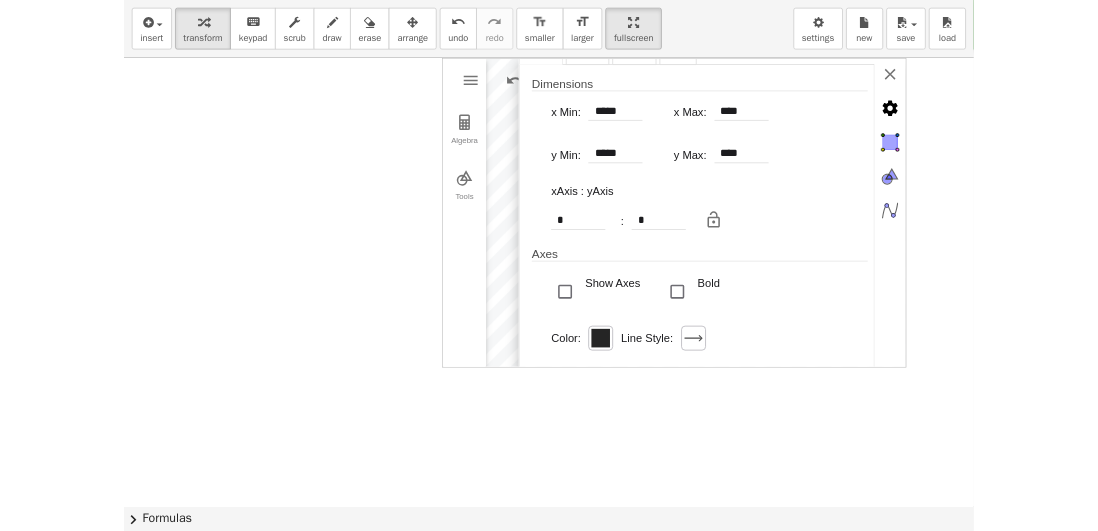 scroll, scrollTop: 0, scrollLeft: 0, axis: both 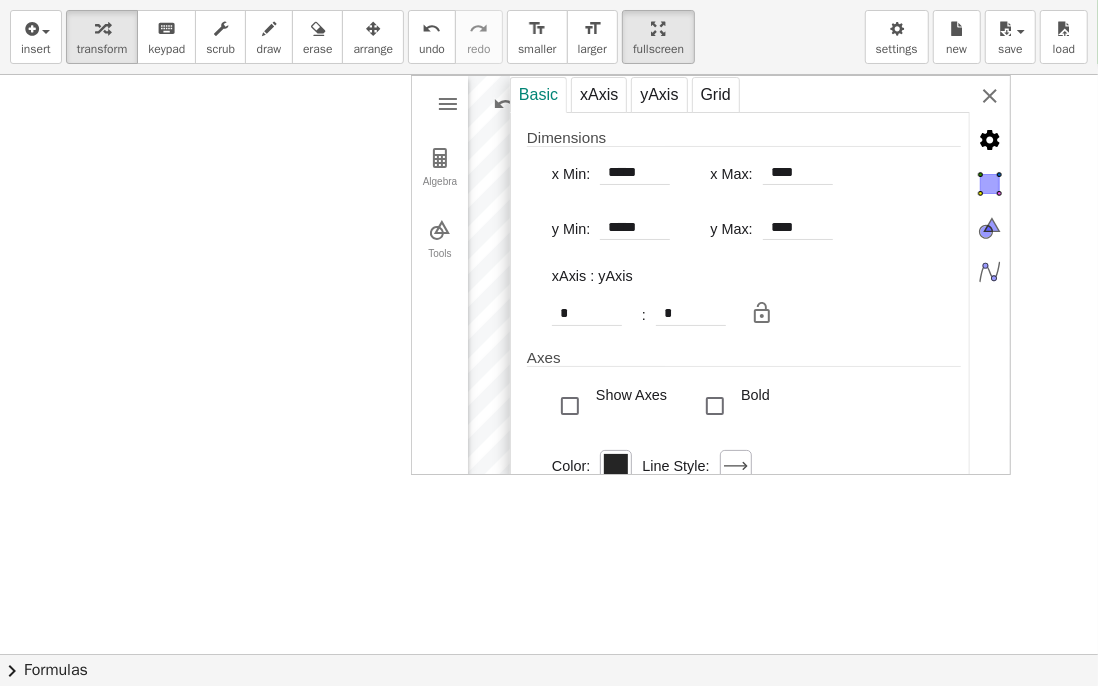 click on "xAxis" at bounding box center [599, 95] 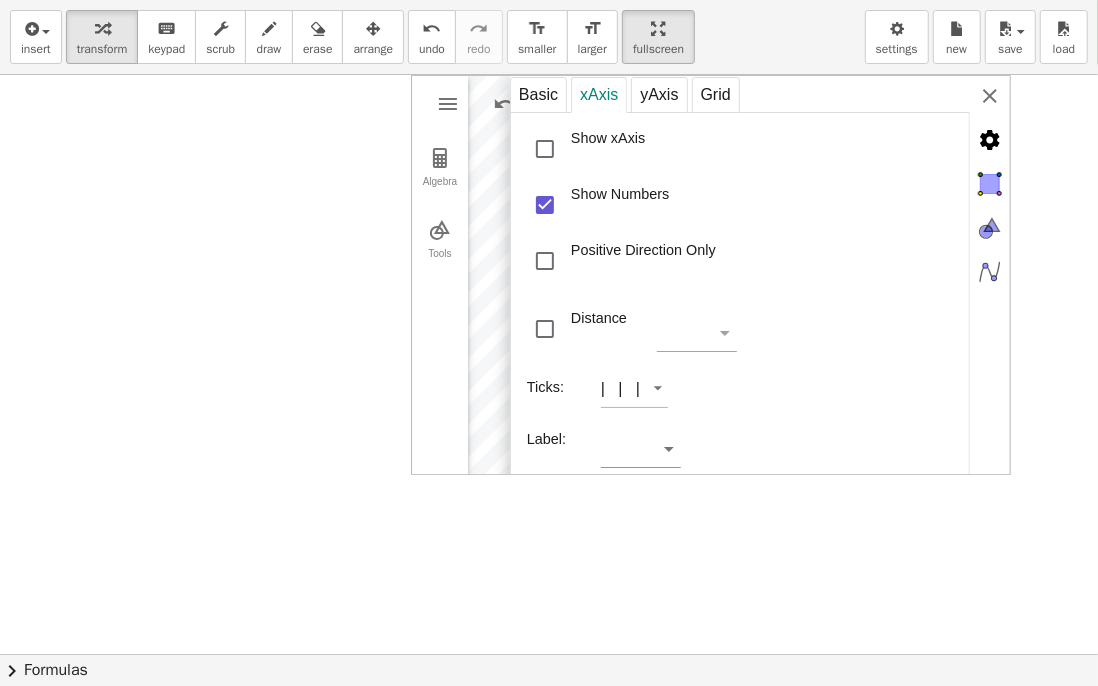 click on "yAxis" at bounding box center [659, 95] 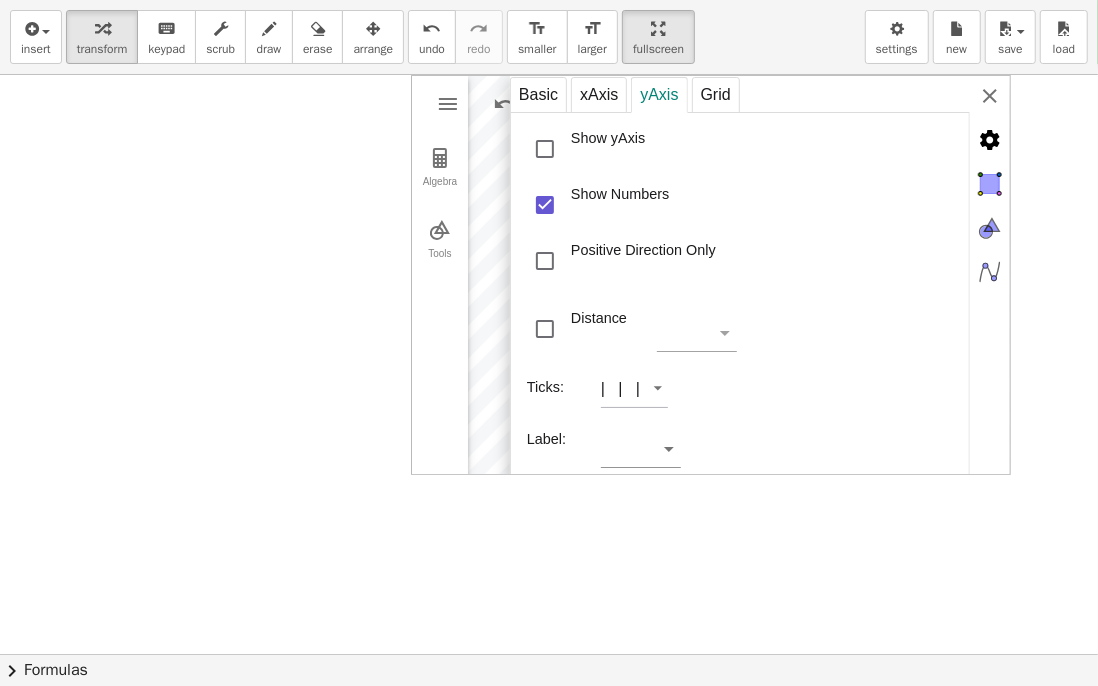 click on "Grid" at bounding box center (716, 95) 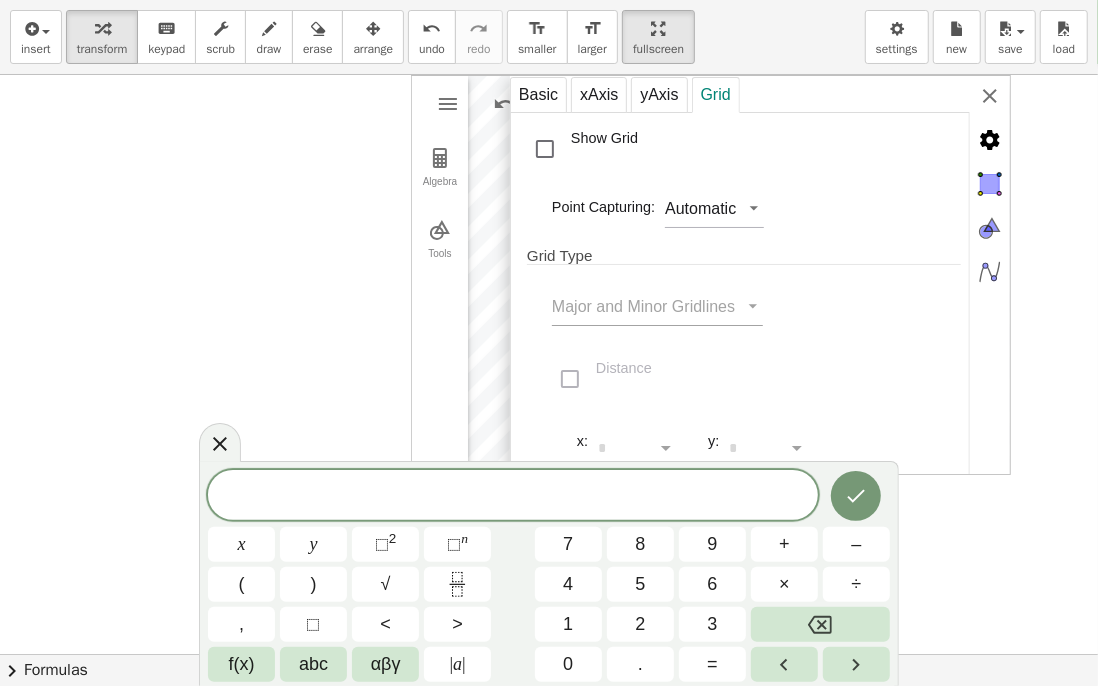 click on "Grid" at bounding box center [716, 95] 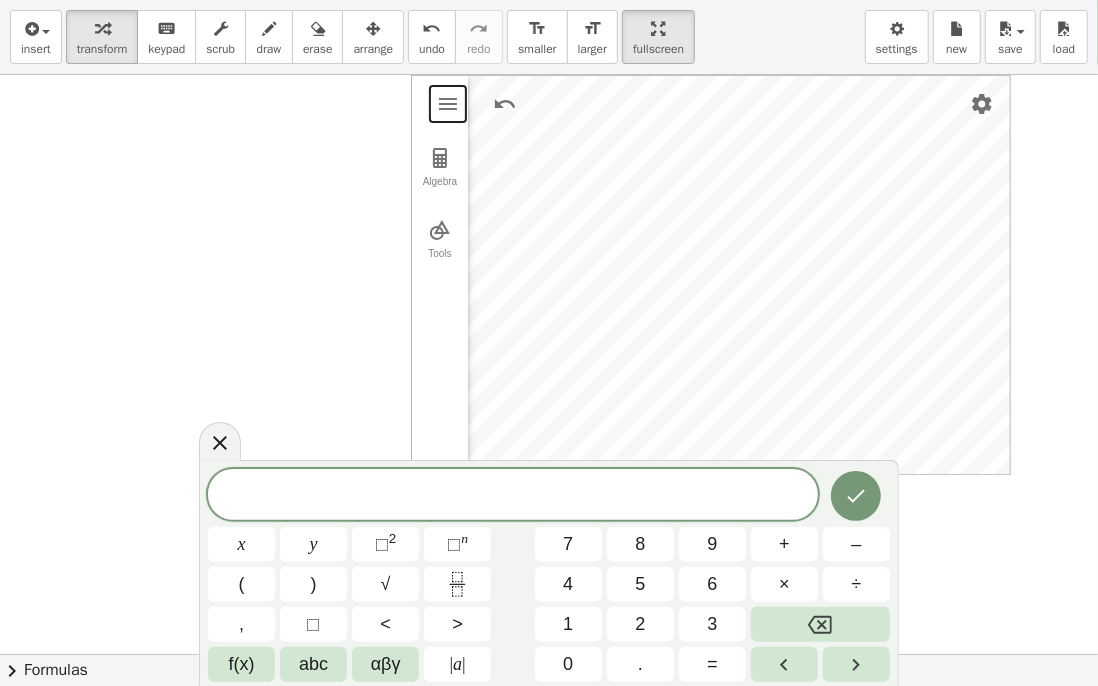 click at bounding box center (448, 104) 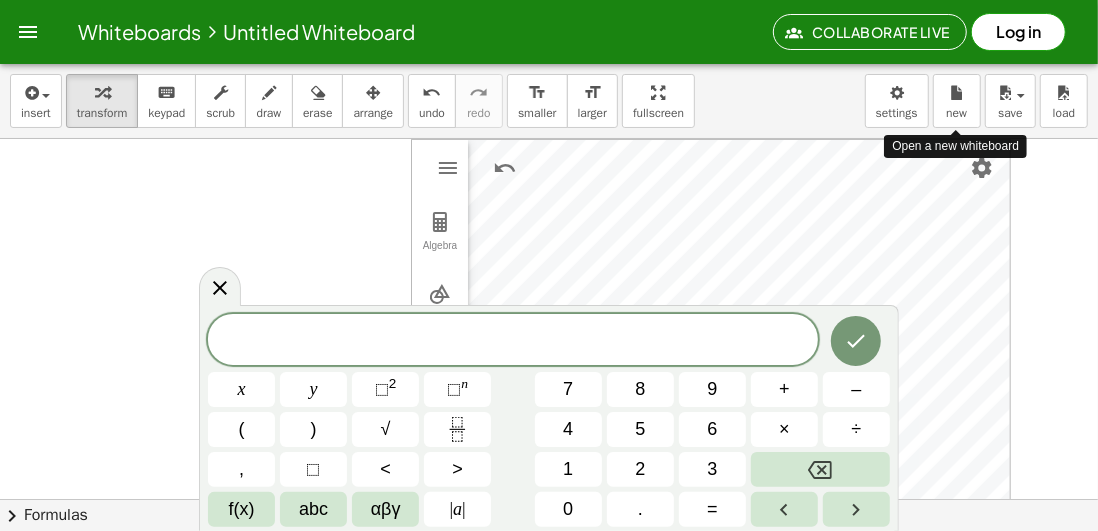 click 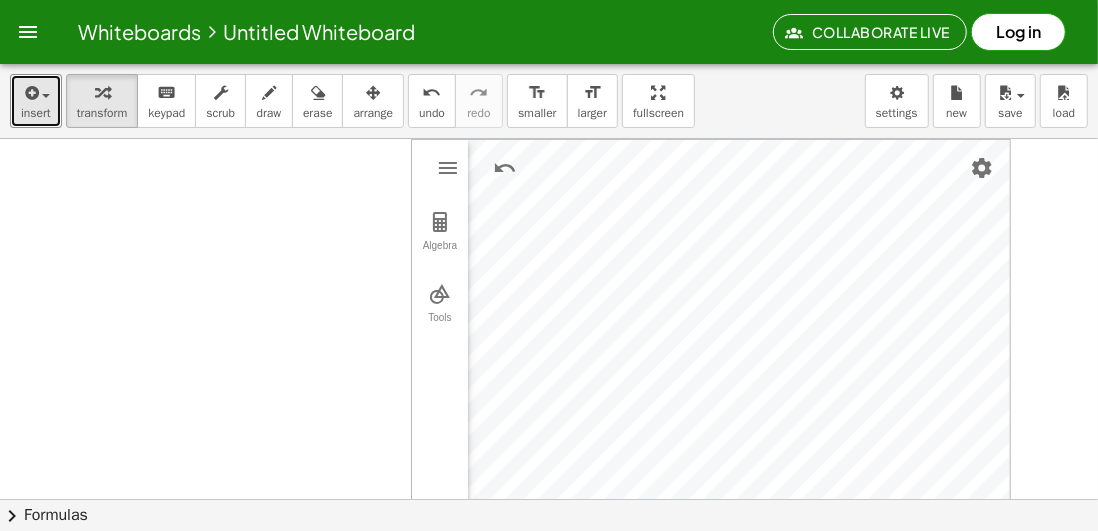 click on "insert" at bounding box center (36, 101) 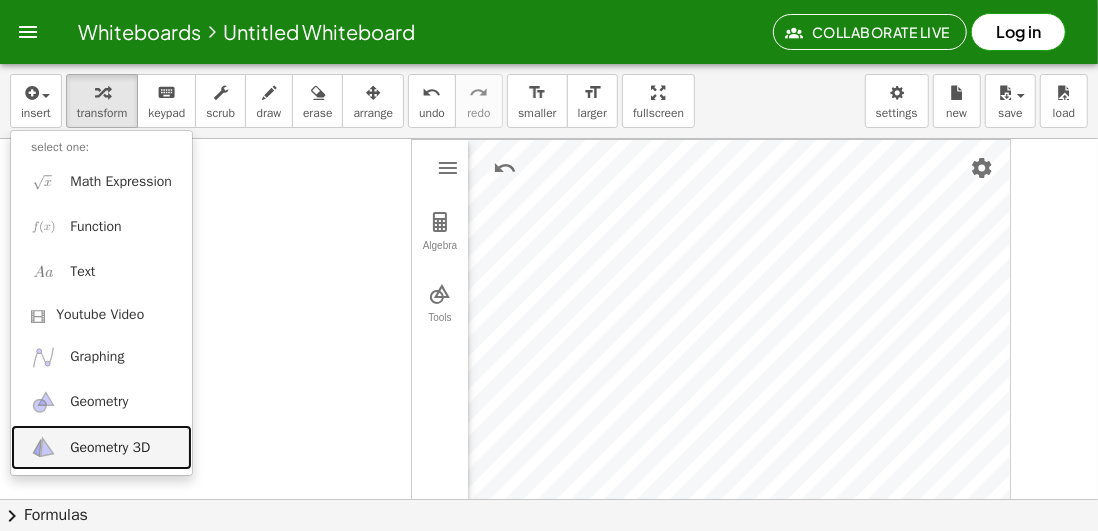 click on "Geometry 3D" at bounding box center [110, 448] 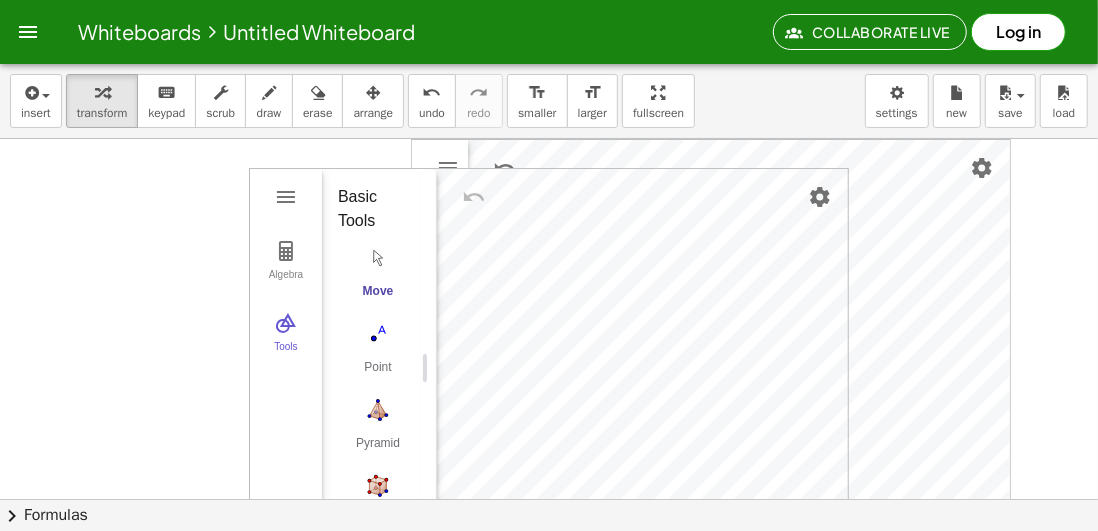 scroll, scrollTop: 33, scrollLeft: 0, axis: vertical 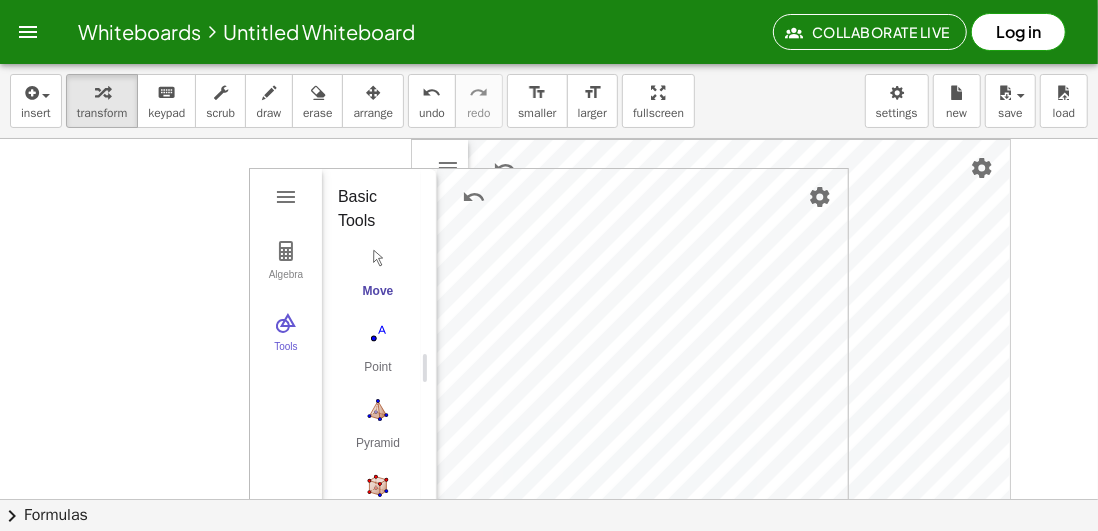 click at bounding box center [378, 486] 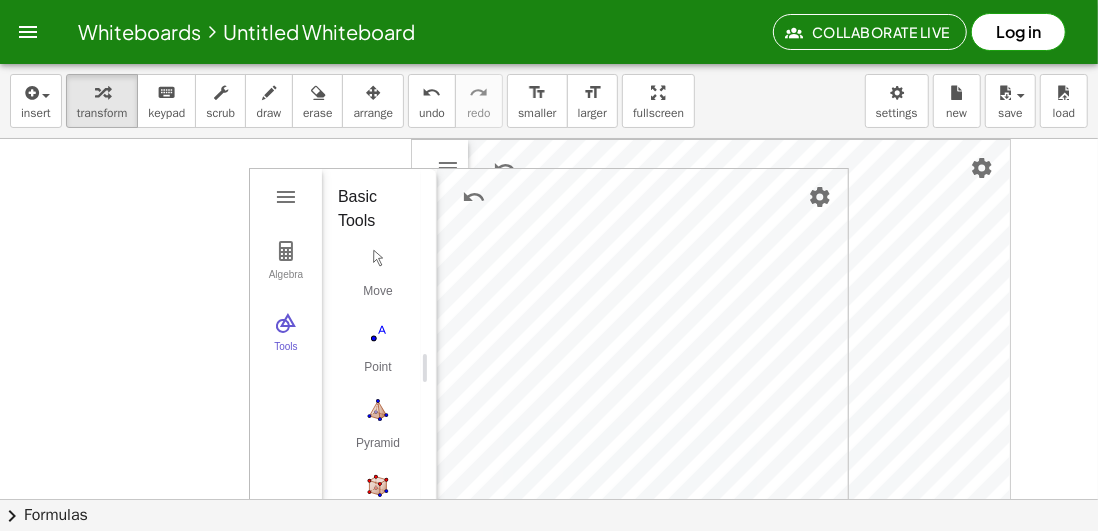 click at bounding box center (378, 486) 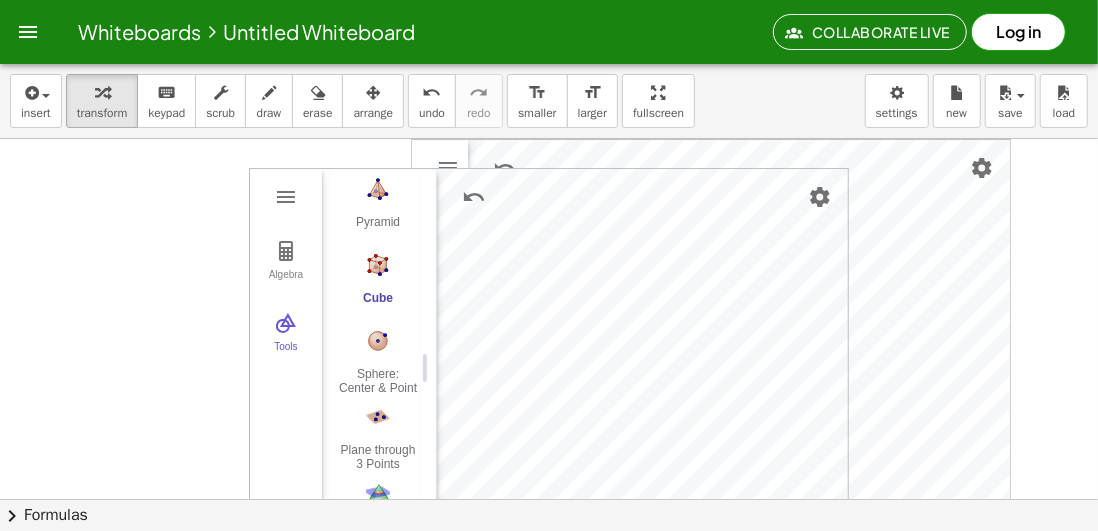 scroll, scrollTop: 222, scrollLeft: 0, axis: vertical 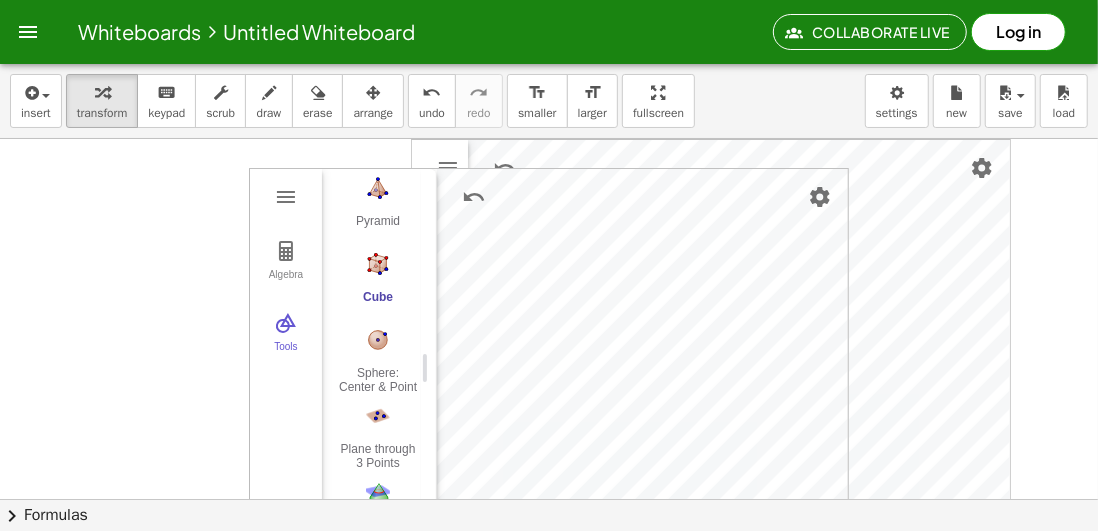 click at bounding box center [378, 416] 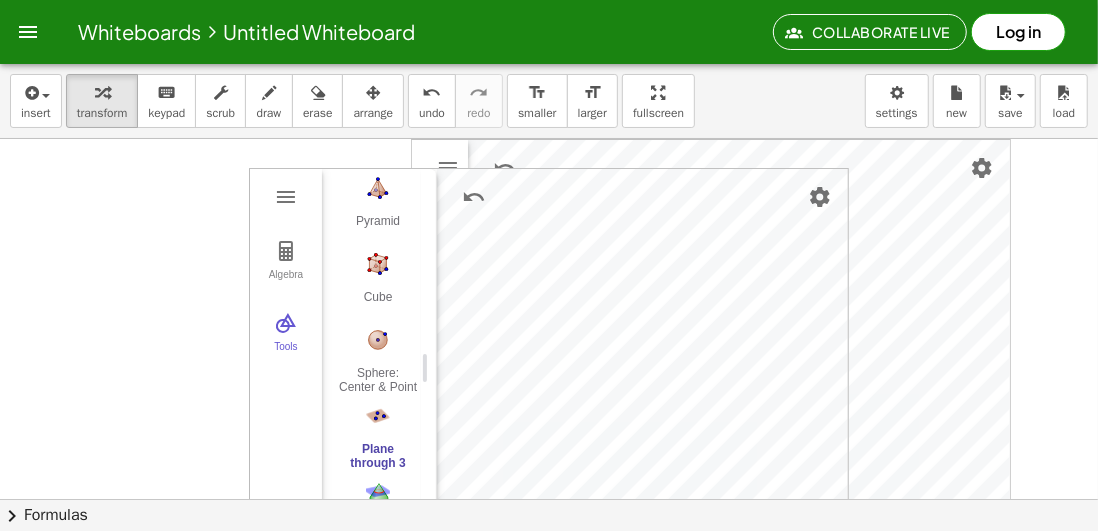 scroll, scrollTop: 0, scrollLeft: 0, axis: both 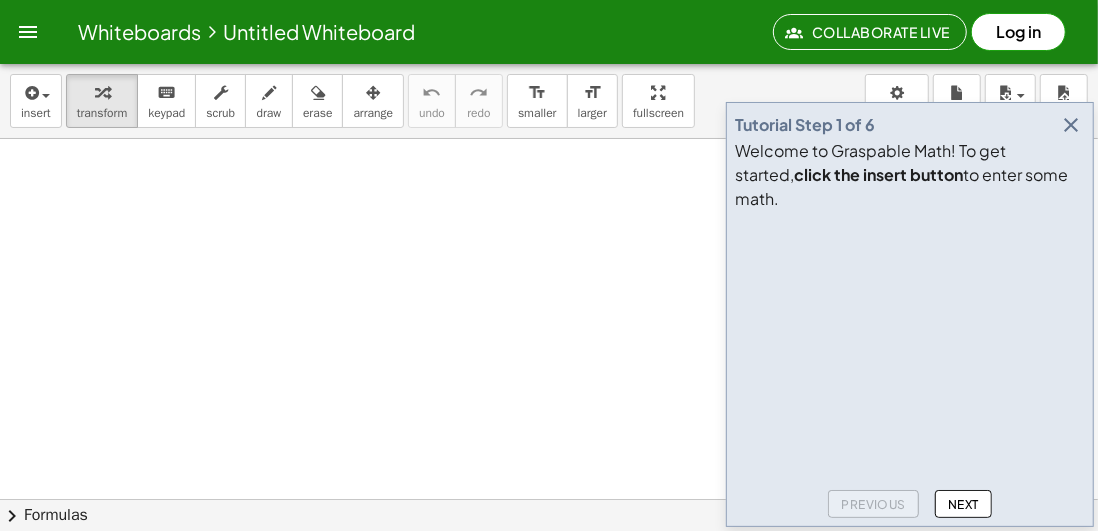click on "Next" 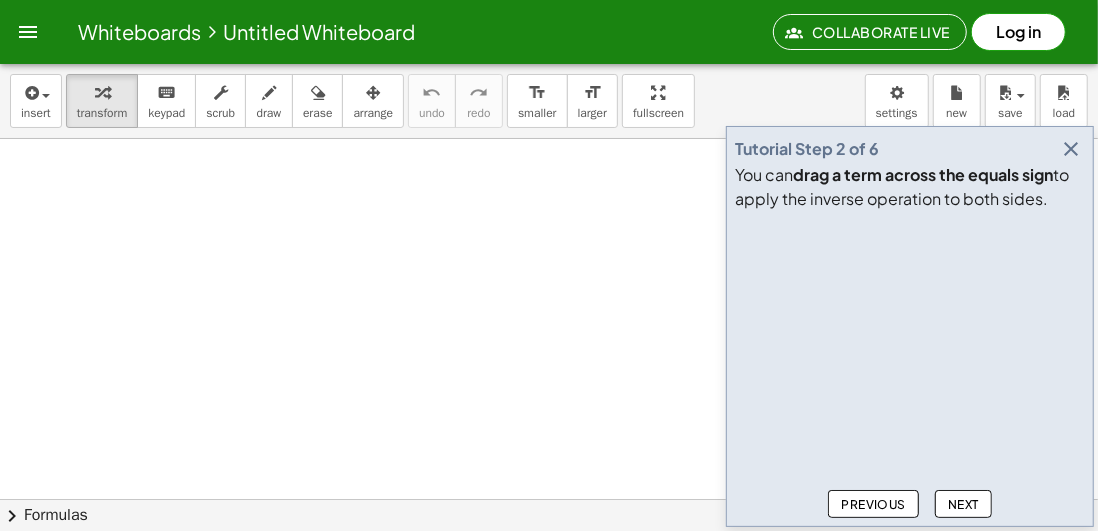 click on "Next" 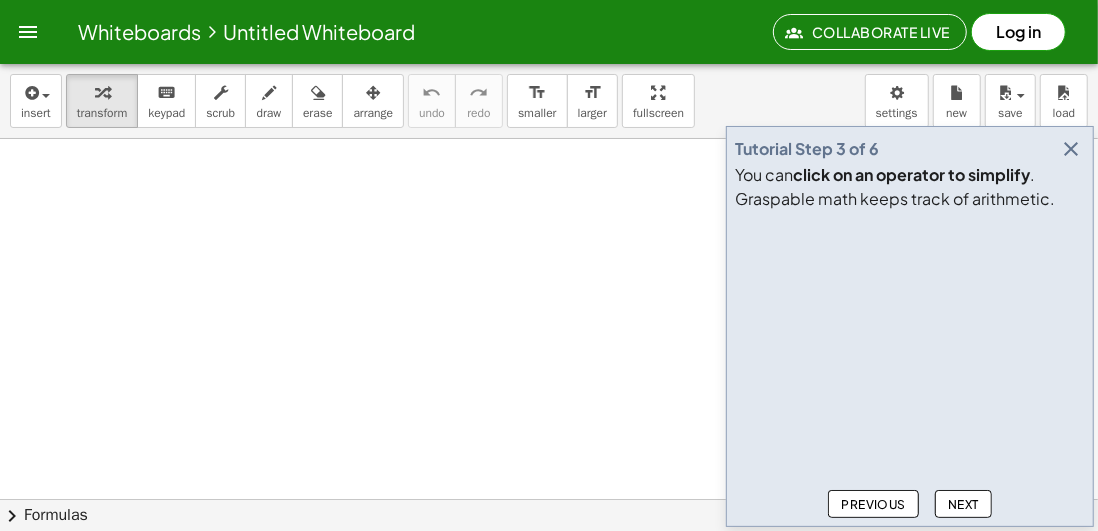 click on "Next" 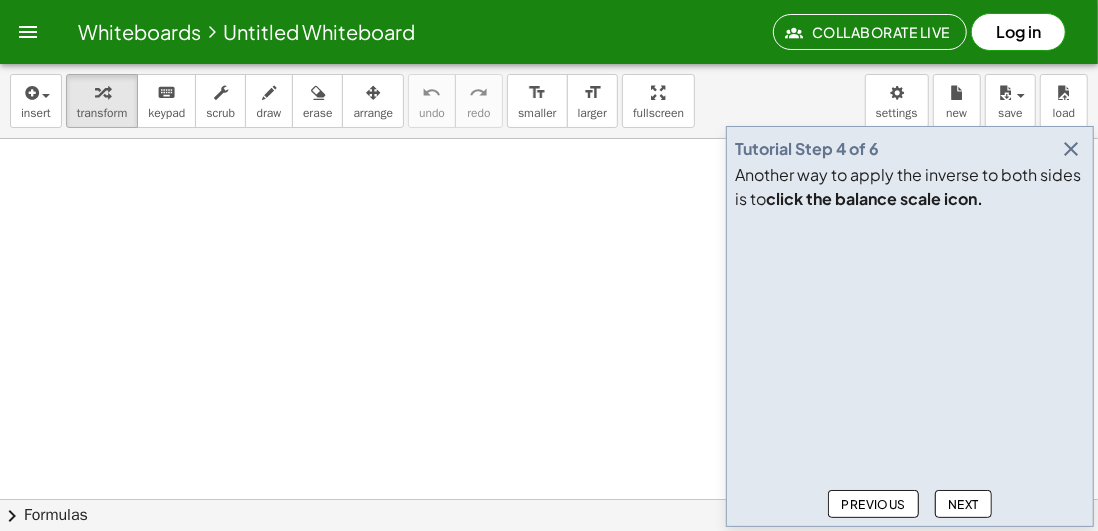 click on "Next" at bounding box center [963, 504] 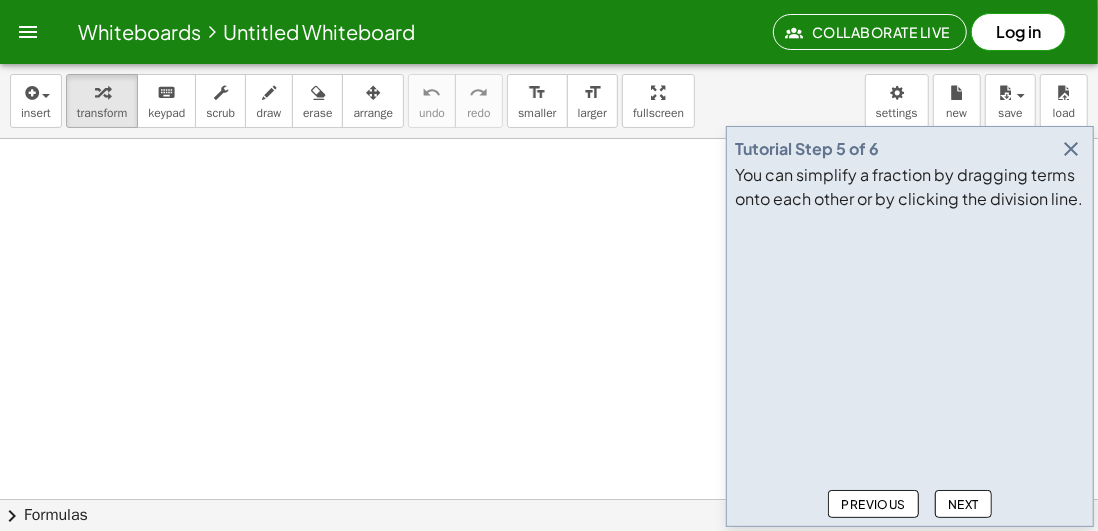 click on "Next" 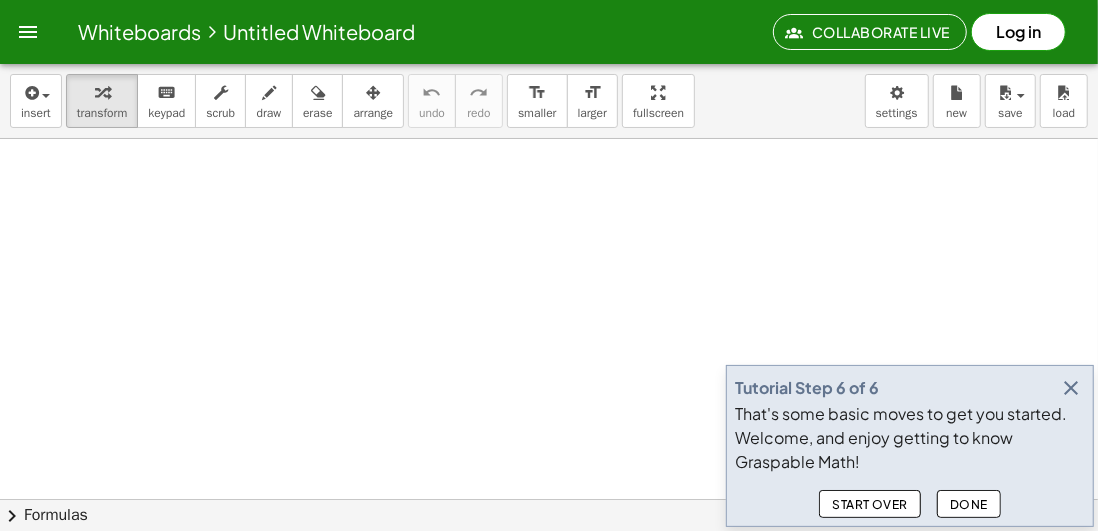 click at bounding box center [1071, 388] 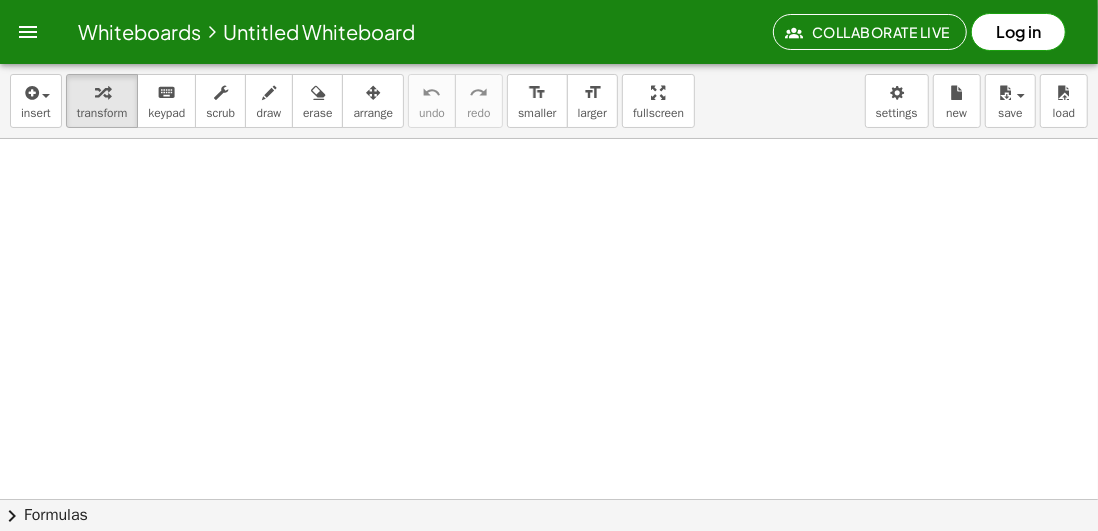 scroll, scrollTop: 41, scrollLeft: 0, axis: vertical 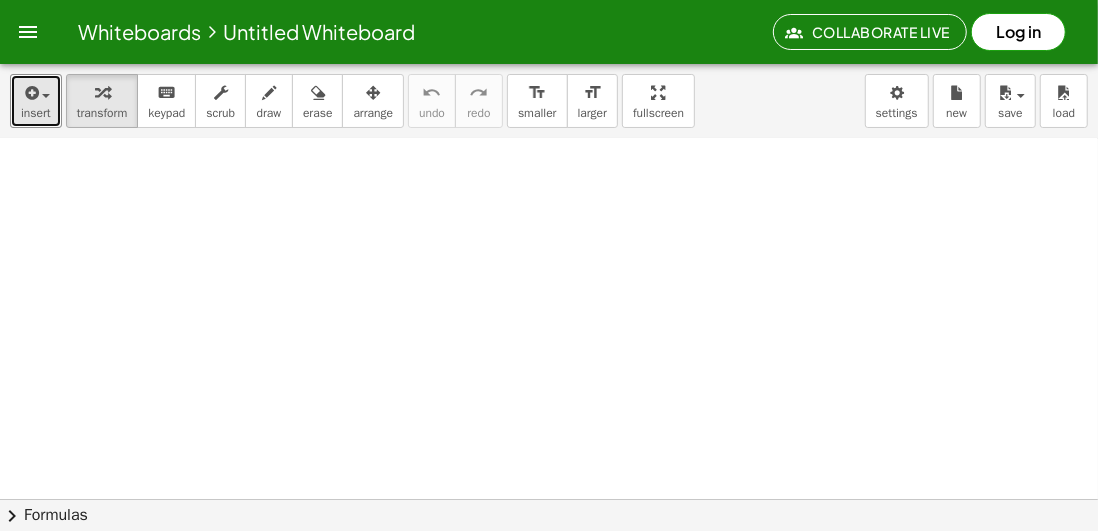 click at bounding box center (30, 93) 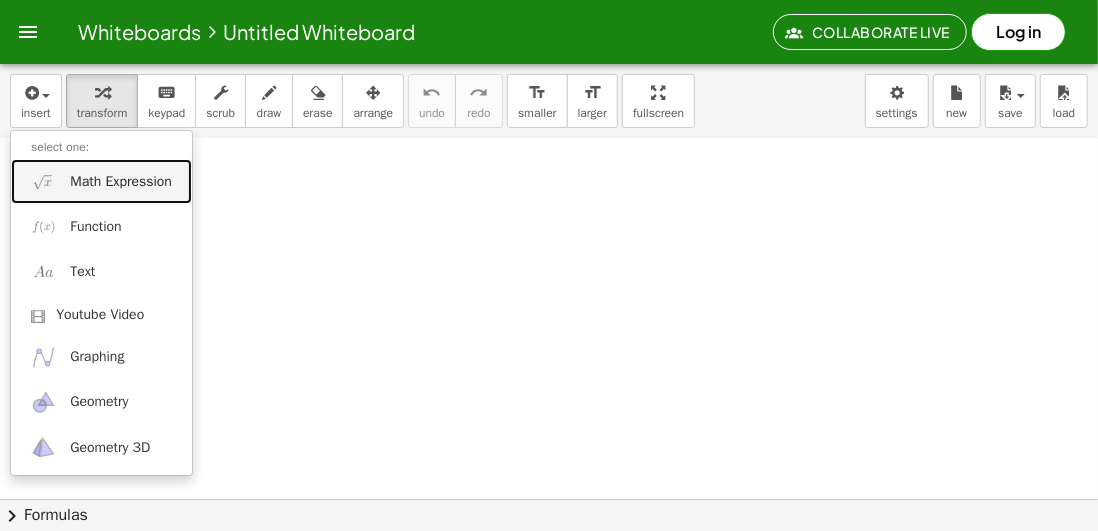 click on "Math Expression" at bounding box center [121, 182] 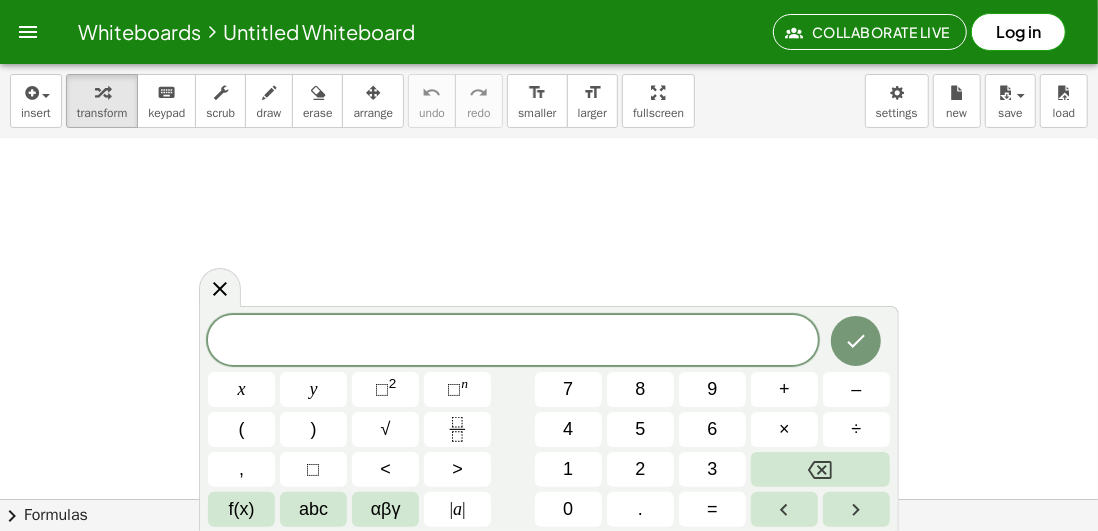 click on "2" at bounding box center [640, 469] 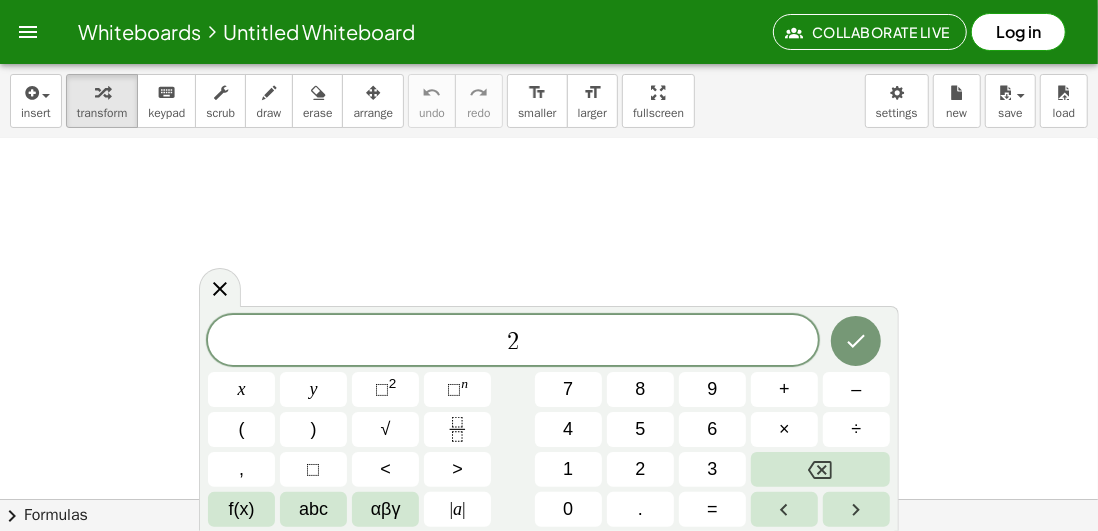 click on "⬚ 2" 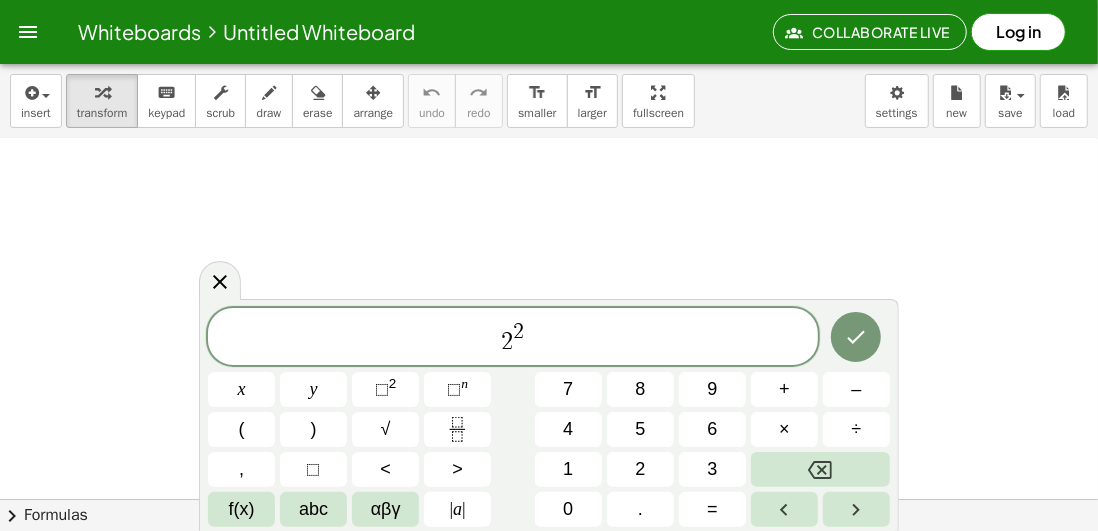 click at bounding box center [820, 469] 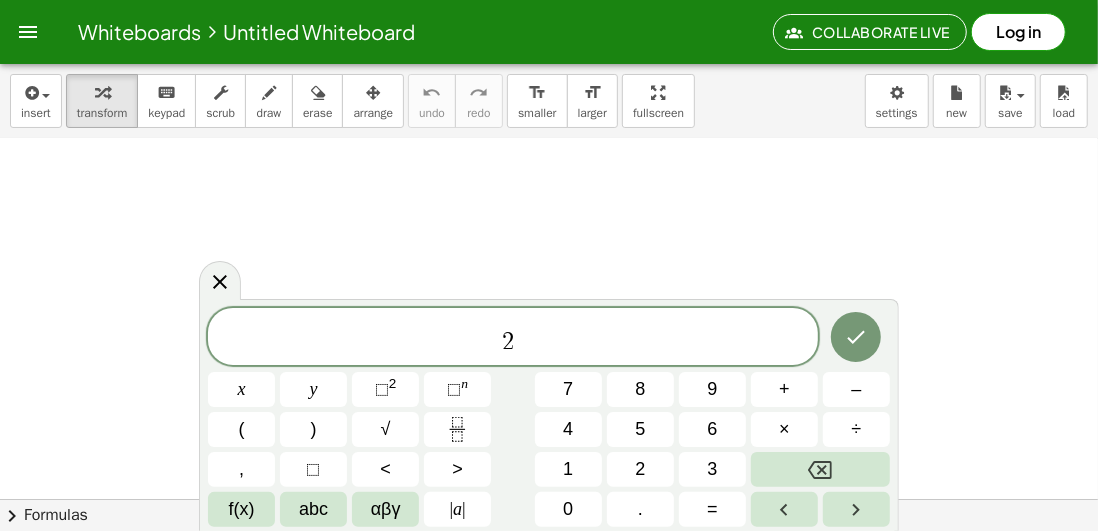 click at bounding box center [820, 469] 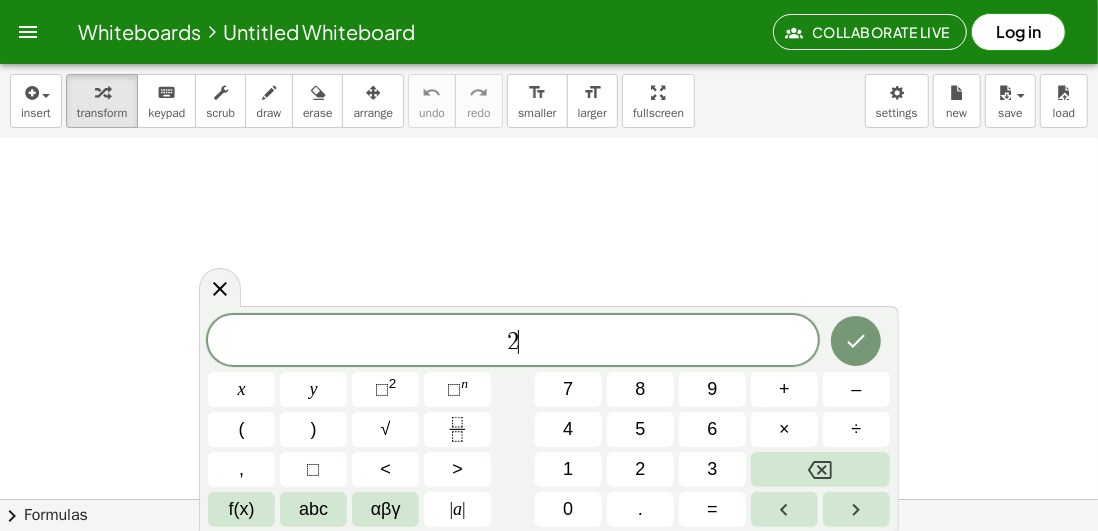 click on "abc" at bounding box center [313, 509] 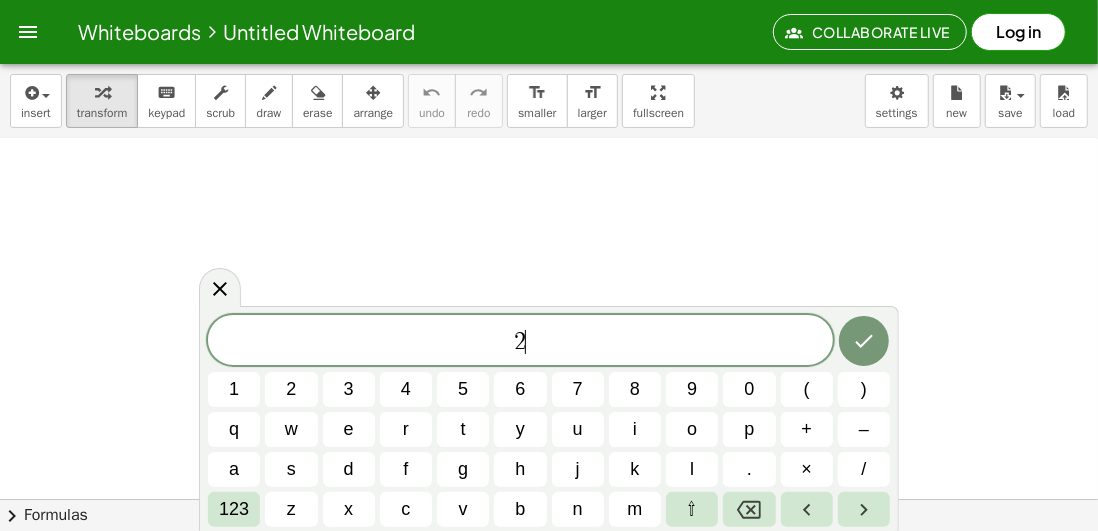 click on "x" at bounding box center (348, 509) 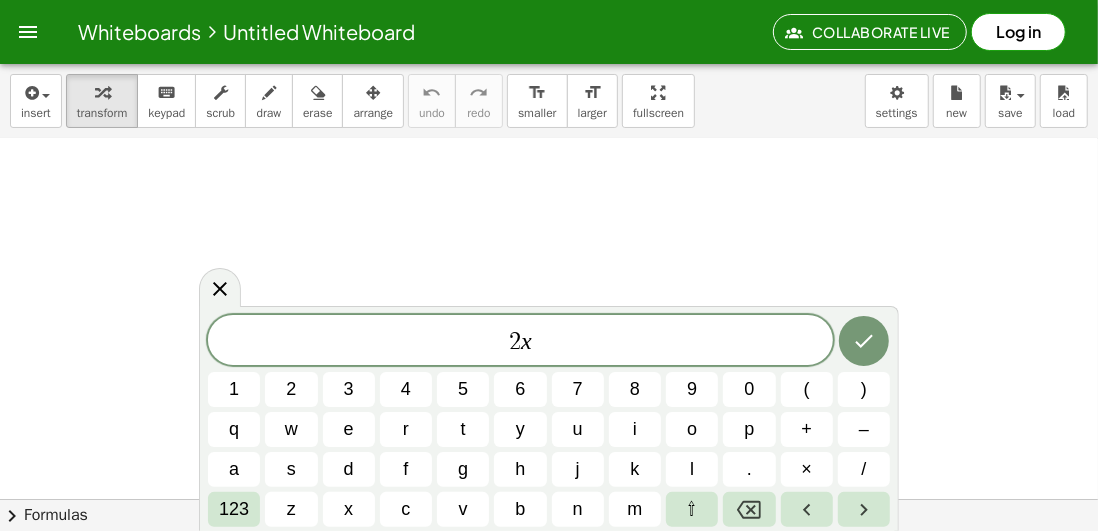 click on "123" at bounding box center (234, 509) 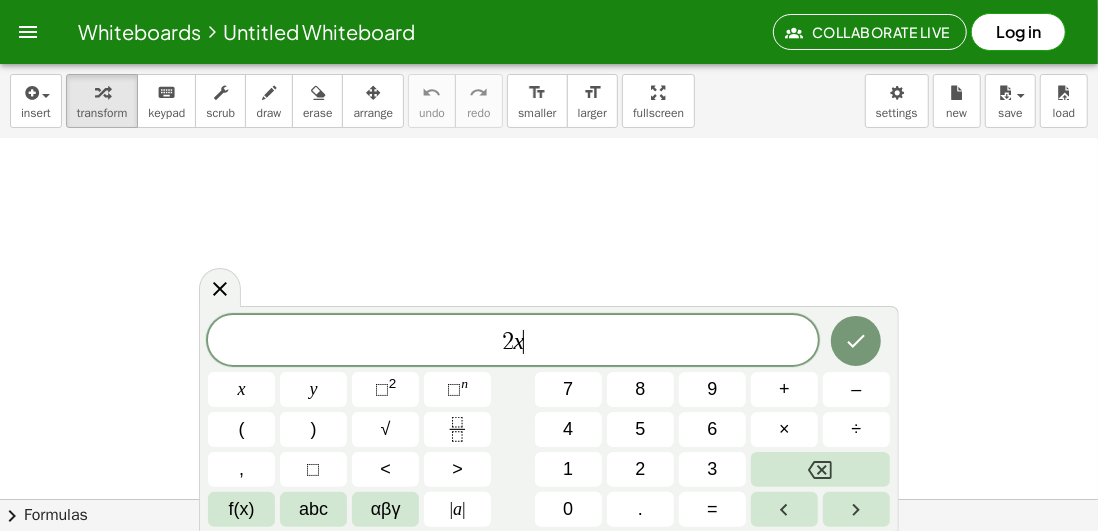 click on "2" at bounding box center [393, 383] 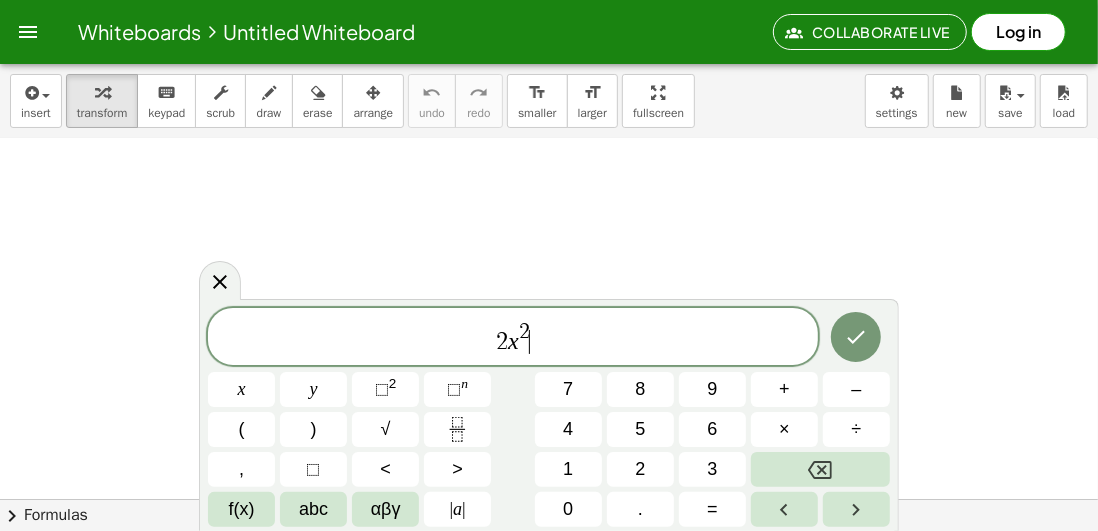 click on "=" at bounding box center (712, 509) 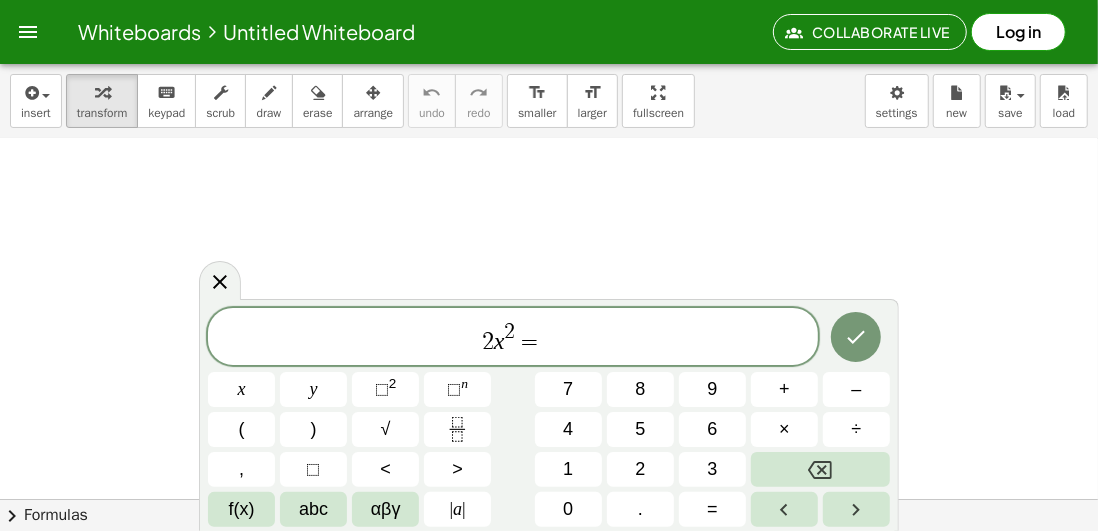 click on "2" at bounding box center [640, 469] 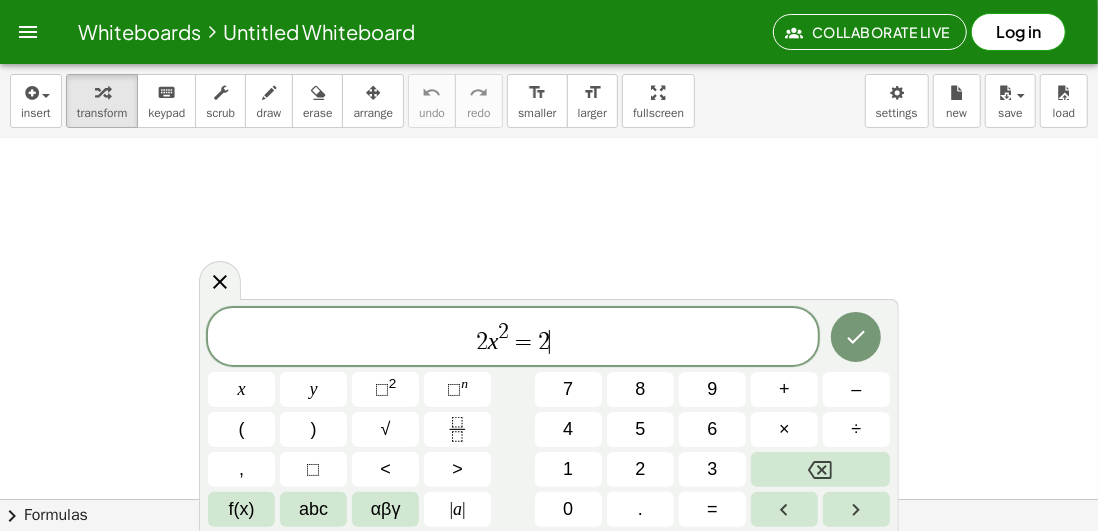 click on "5" at bounding box center (640, 429) 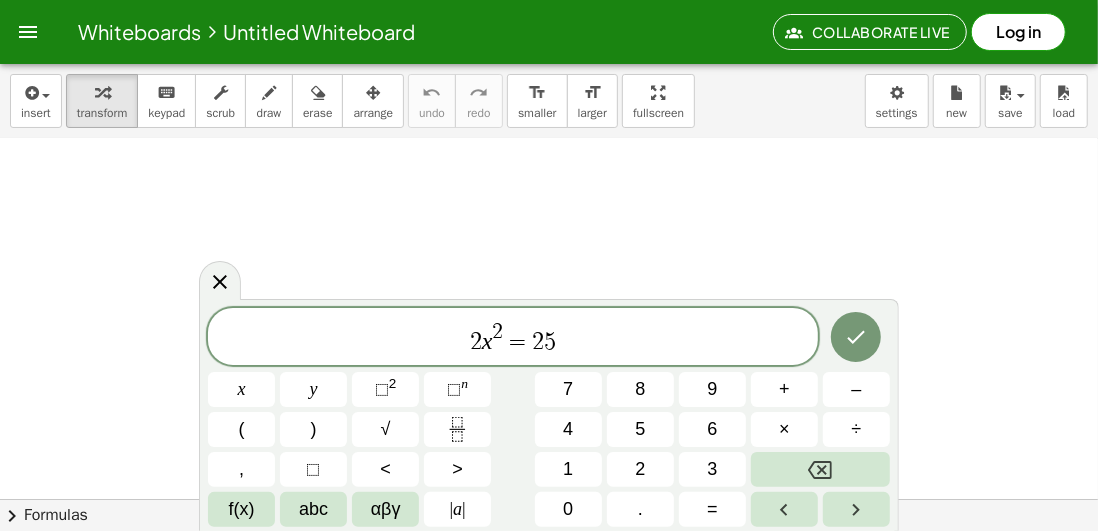 click on "+" at bounding box center (784, 389) 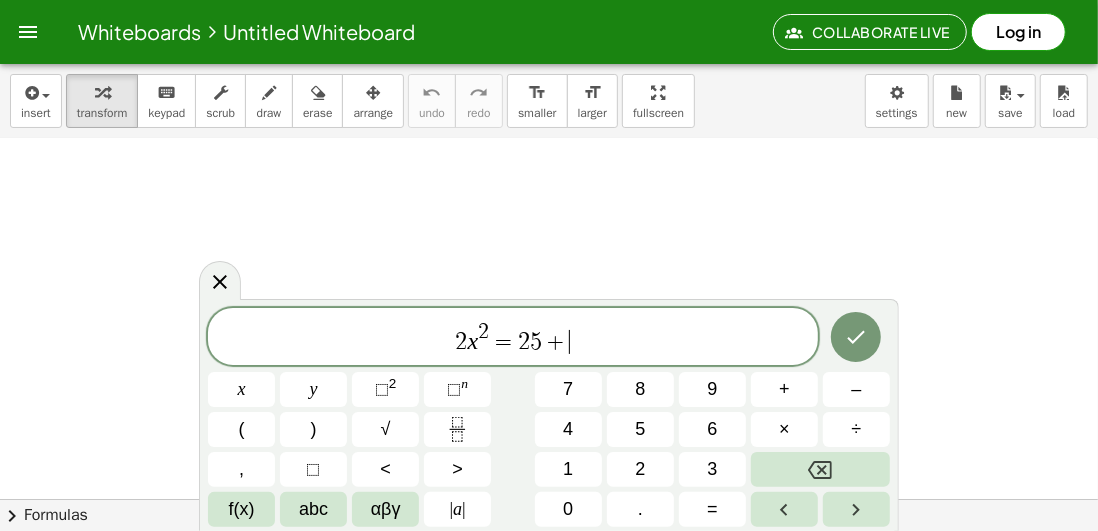 click on "2" at bounding box center [640, 469] 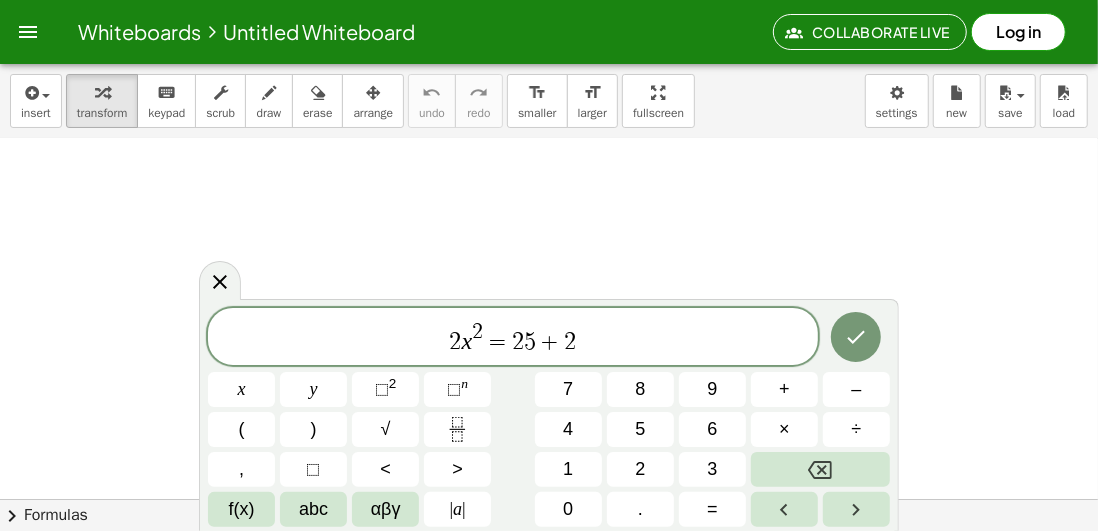 click on "f(x)" at bounding box center (242, 509) 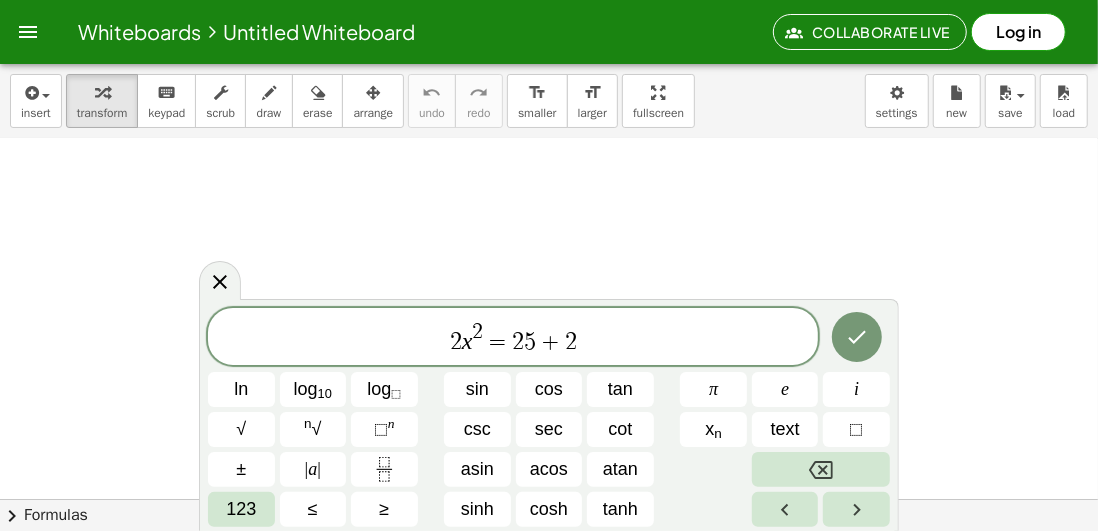 click on "⬚" at bounding box center (381, 429) 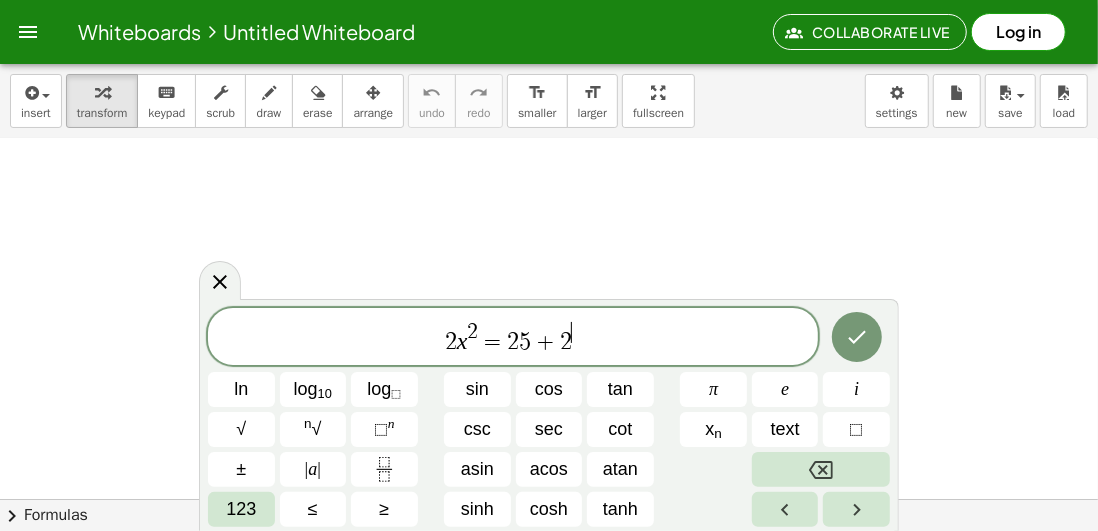 click on "123" at bounding box center [241, 509] 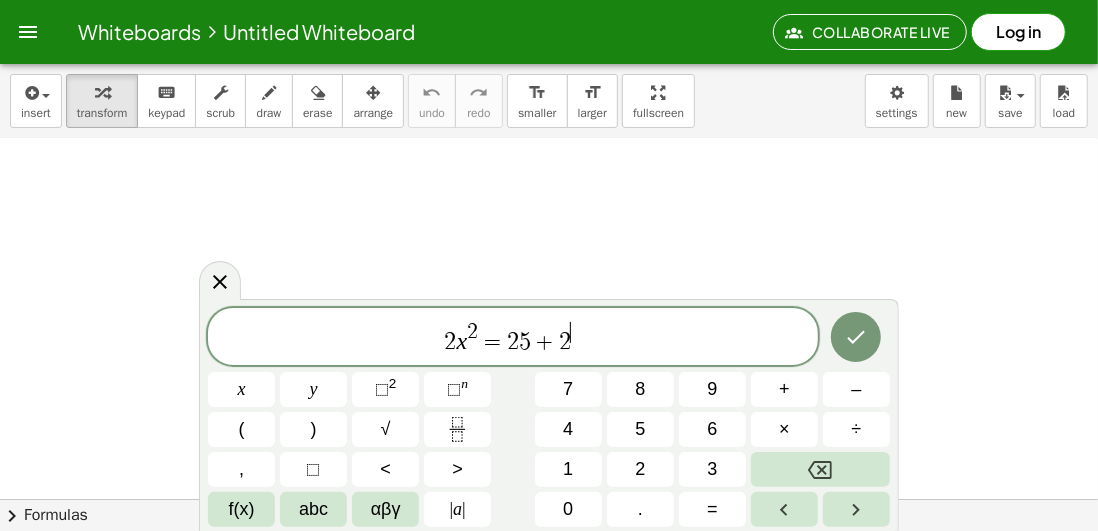 click on "3" at bounding box center (712, 469) 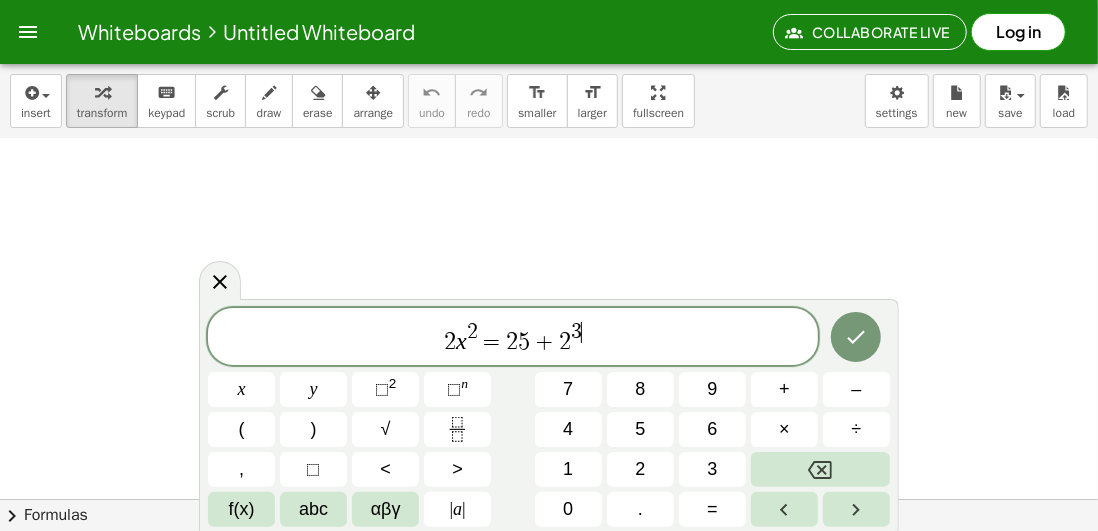 click 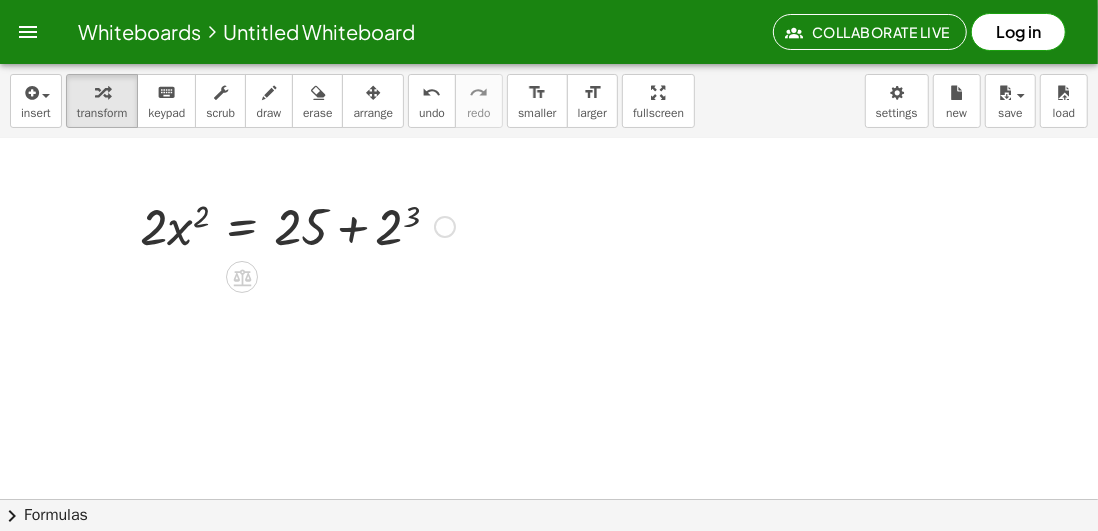 click 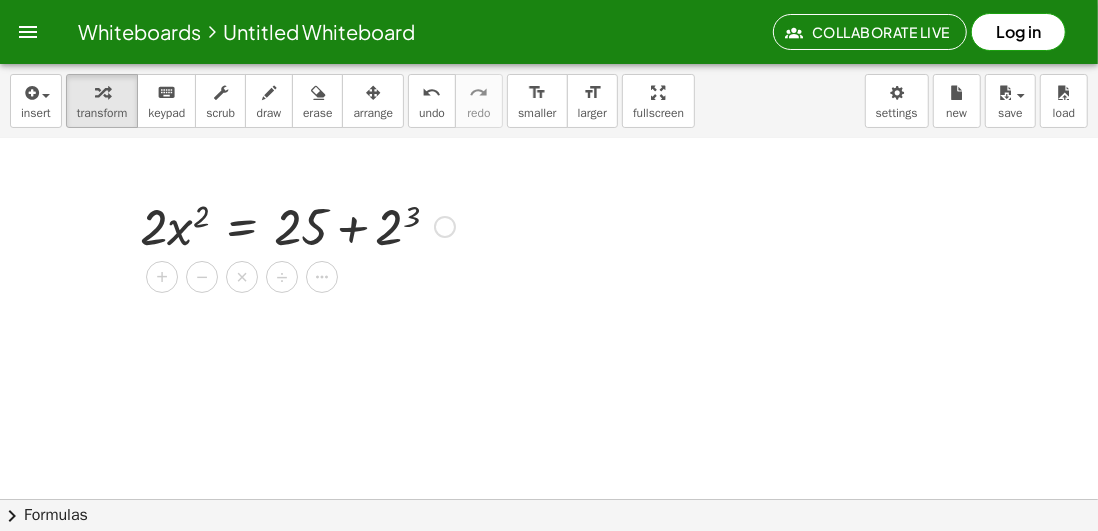 click on "+" at bounding box center [162, 277] 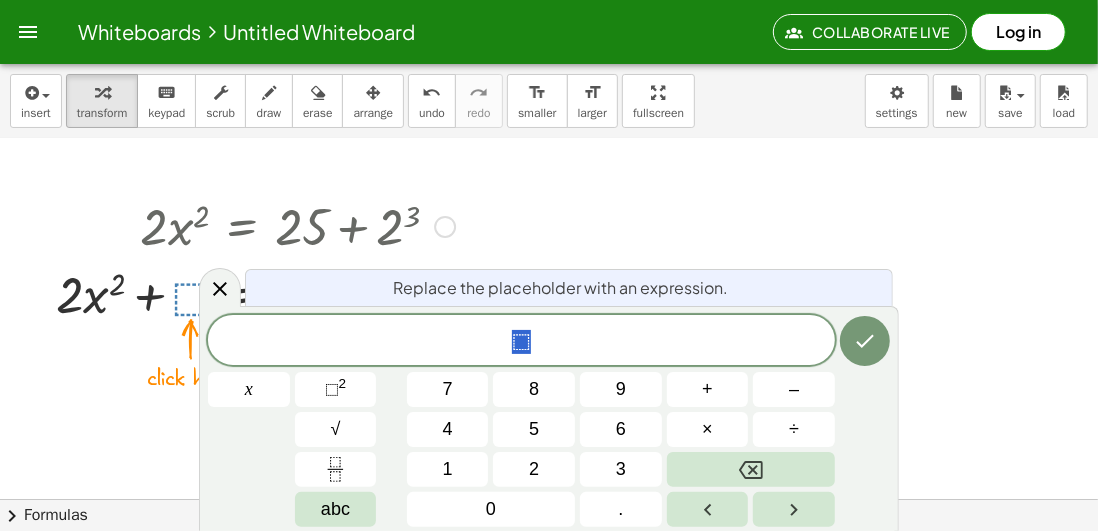 click on "5" at bounding box center (534, 429) 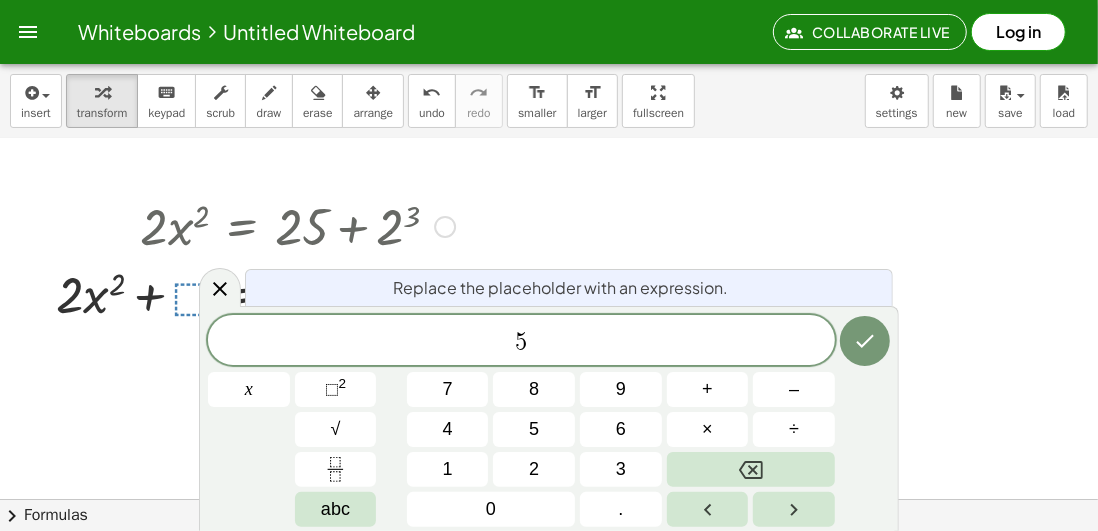 click 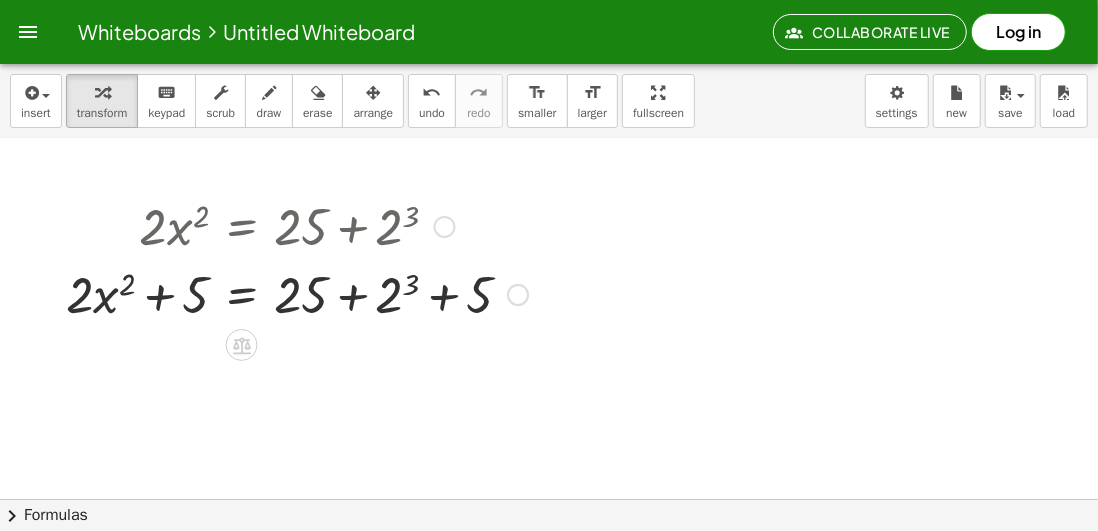 click 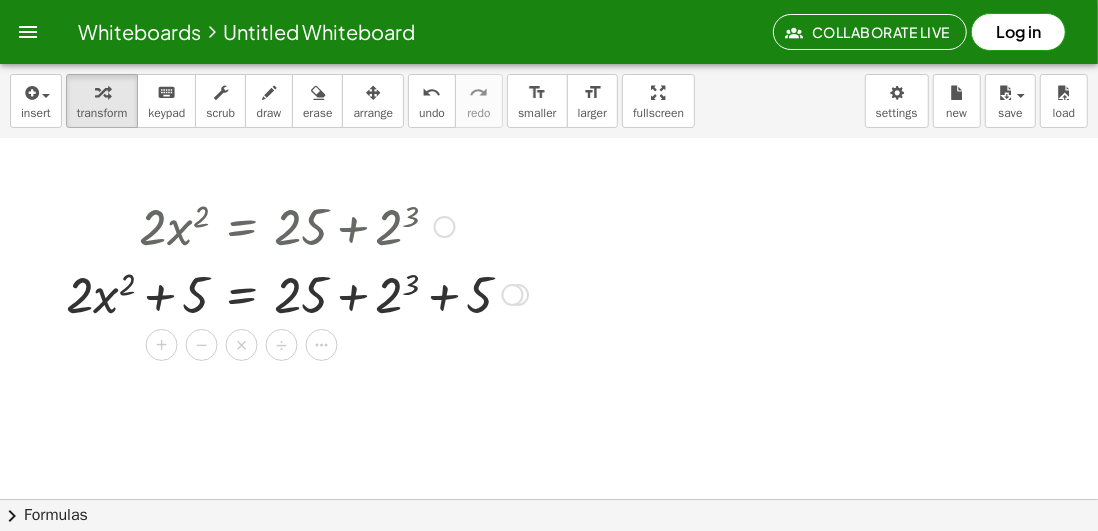 click on "+" at bounding box center (162, 345) 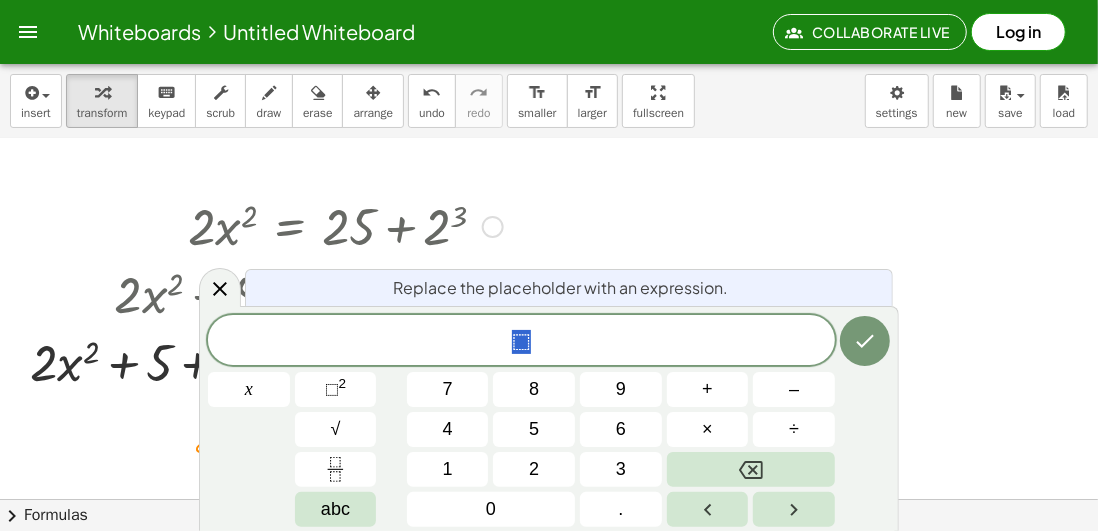 click on "3" at bounding box center [621, 469] 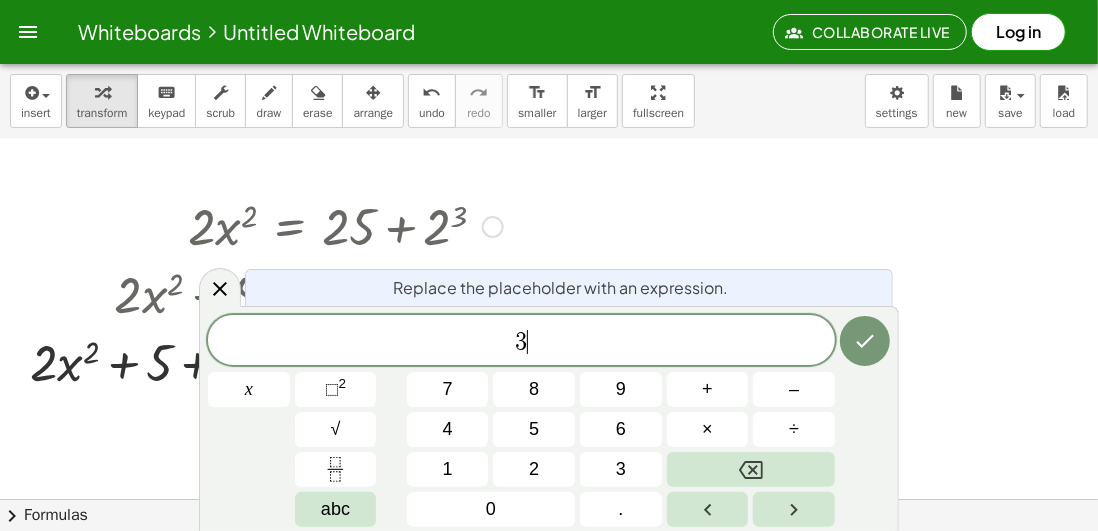 click 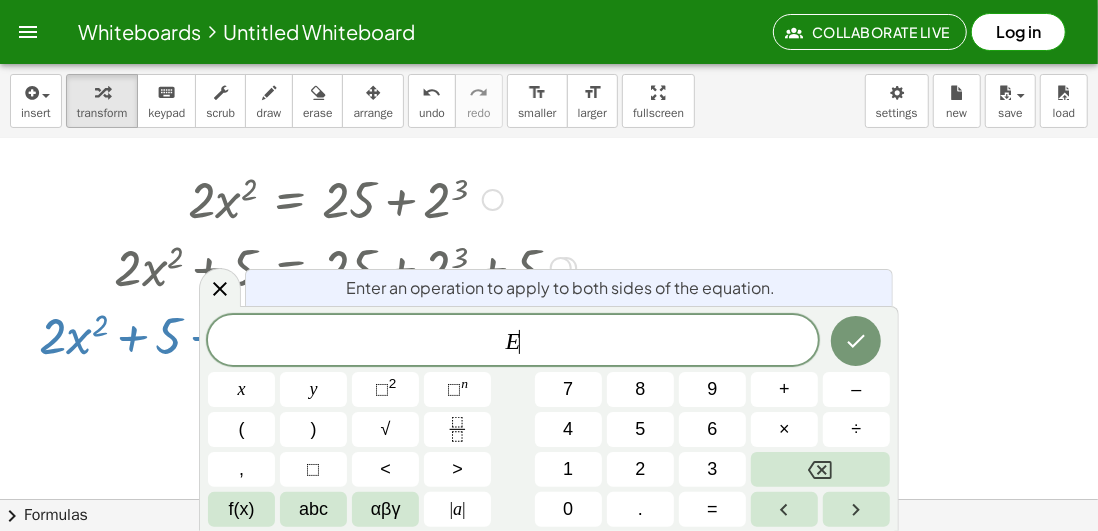 scroll, scrollTop: 77, scrollLeft: 0, axis: vertical 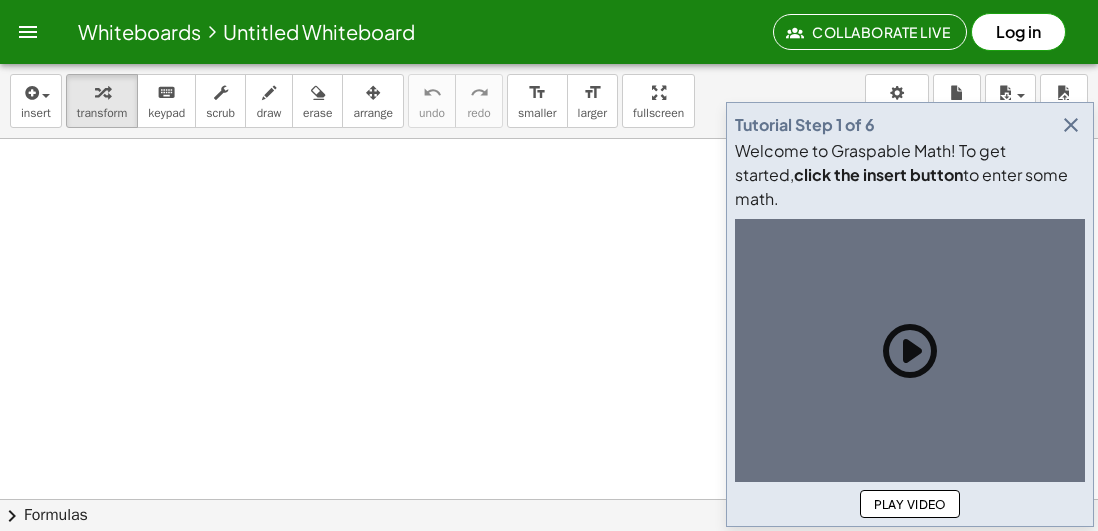 click at bounding box center [1071, 125] 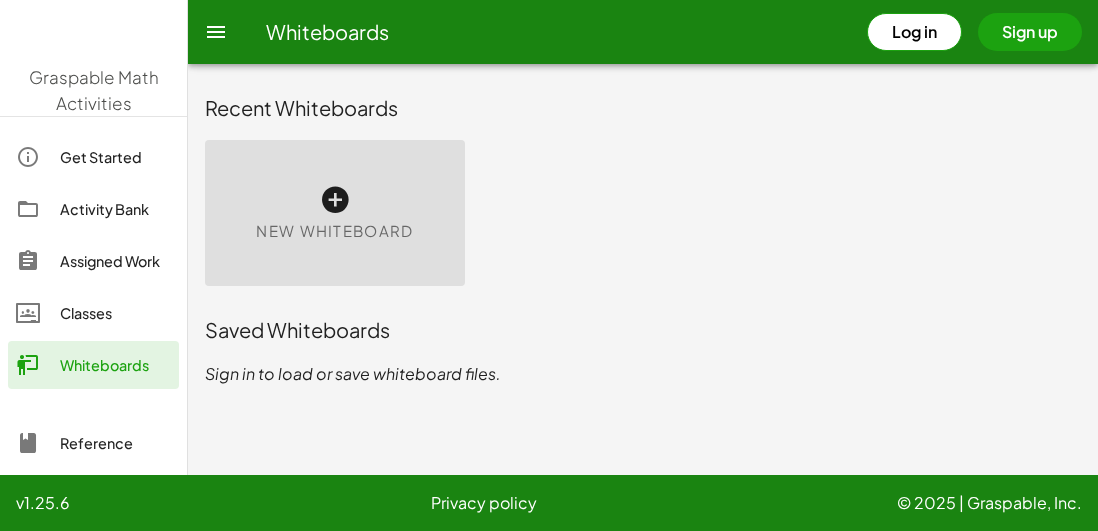 scroll, scrollTop: 0, scrollLeft: 0, axis: both 